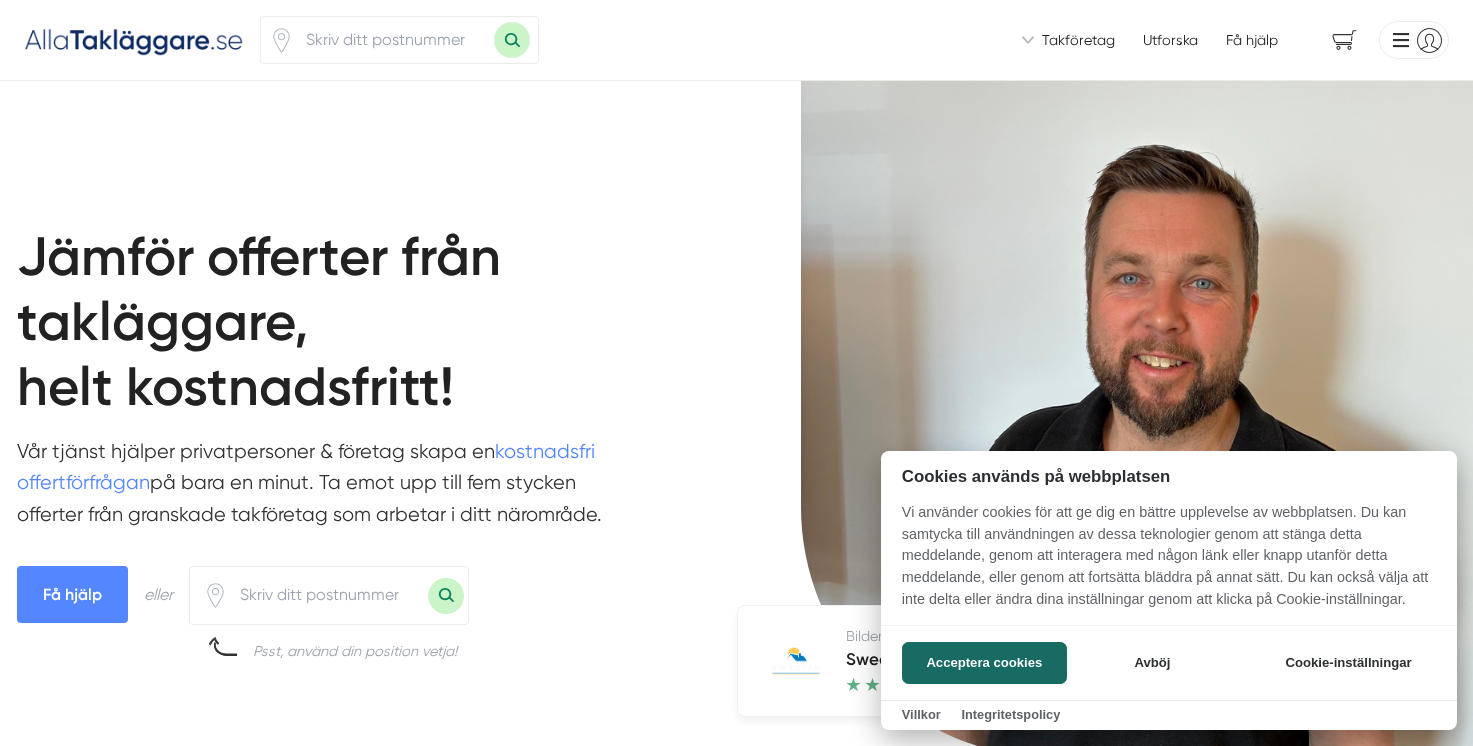 scroll, scrollTop: 0, scrollLeft: 0, axis: both 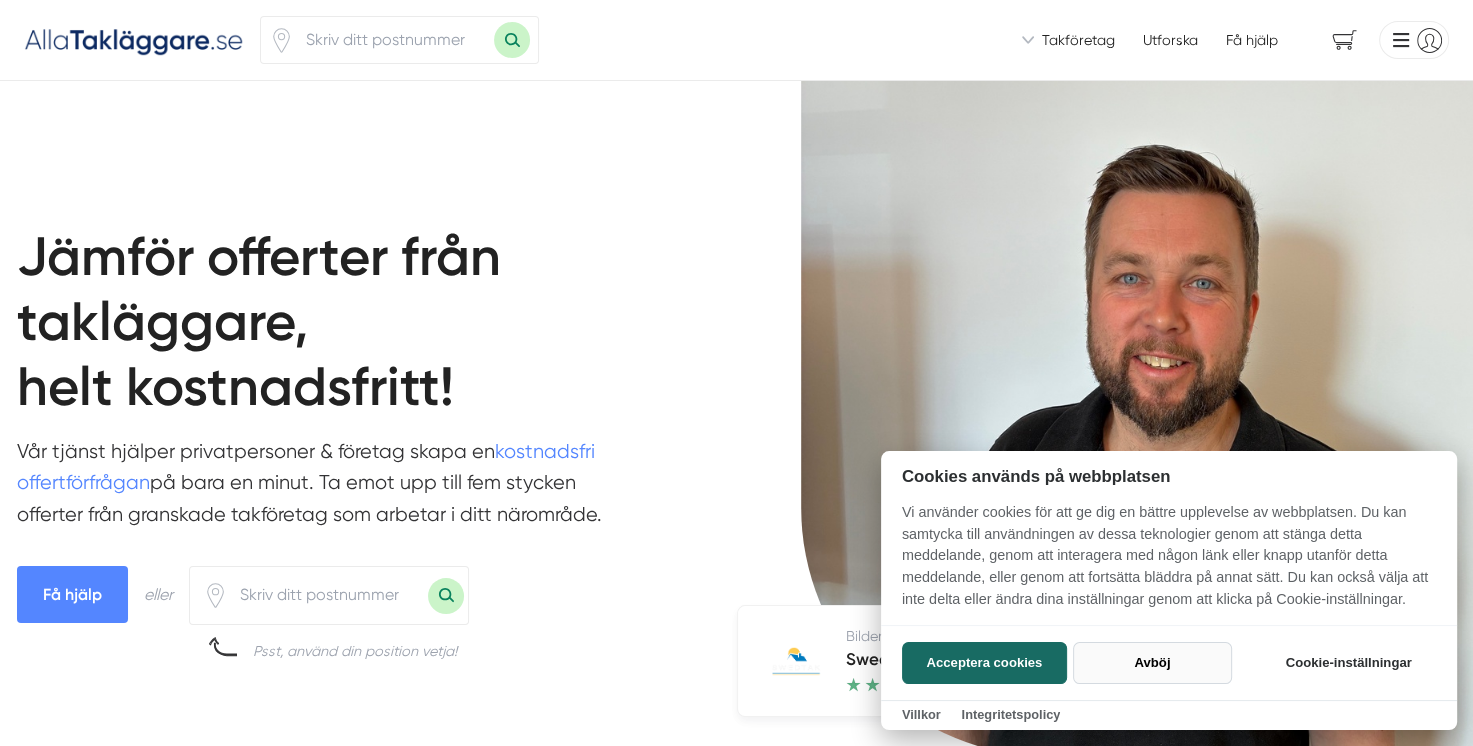 click on "Avböj" at bounding box center [1152, 663] 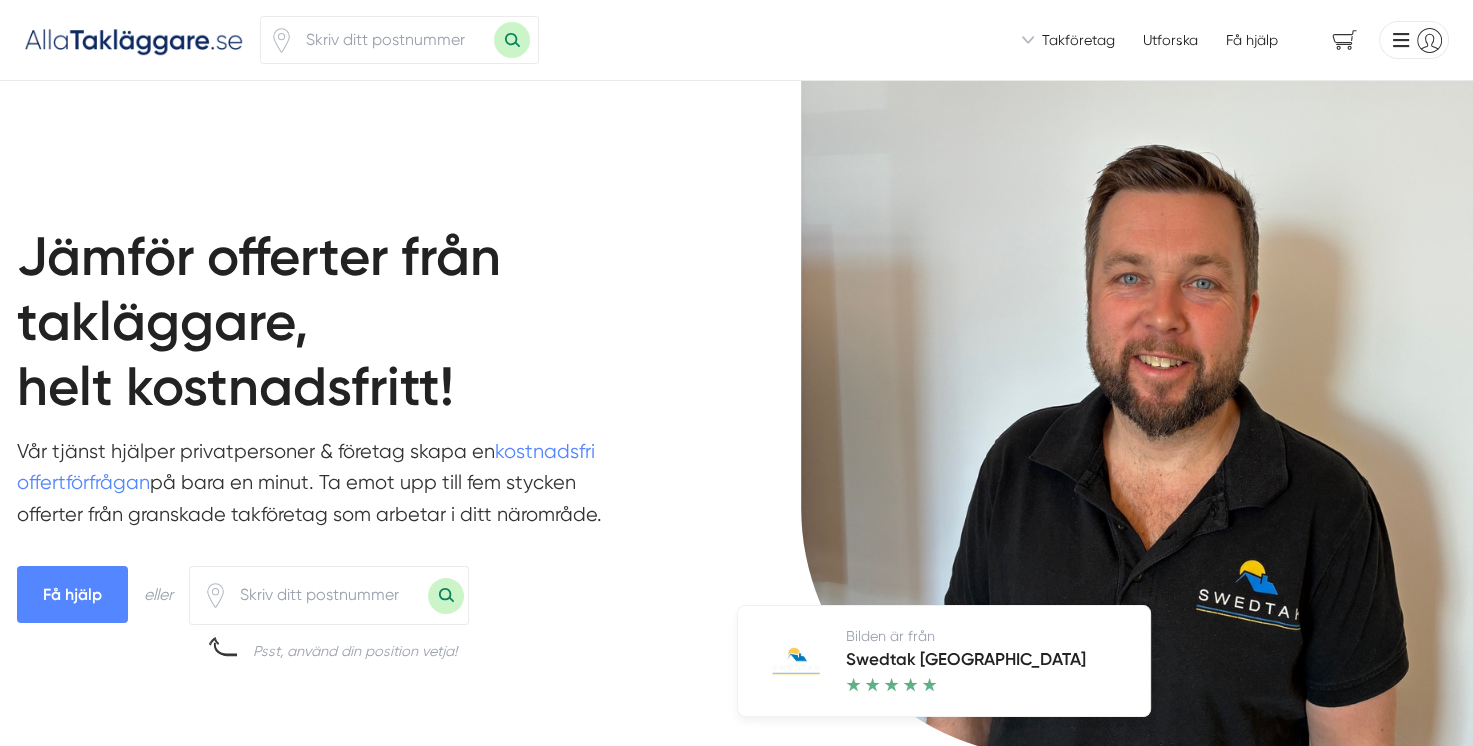 scroll, scrollTop: 162, scrollLeft: 0, axis: vertical 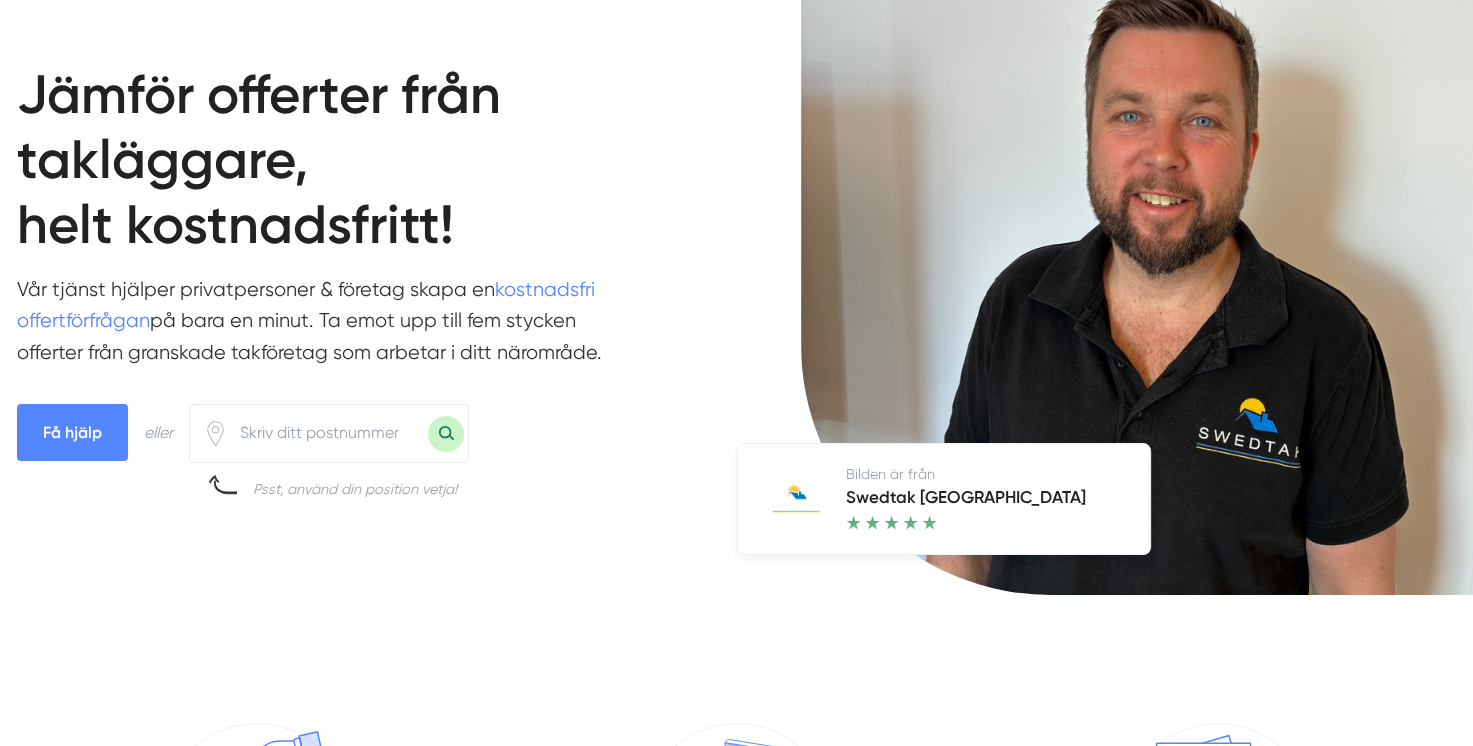 click at bounding box center (328, 433) 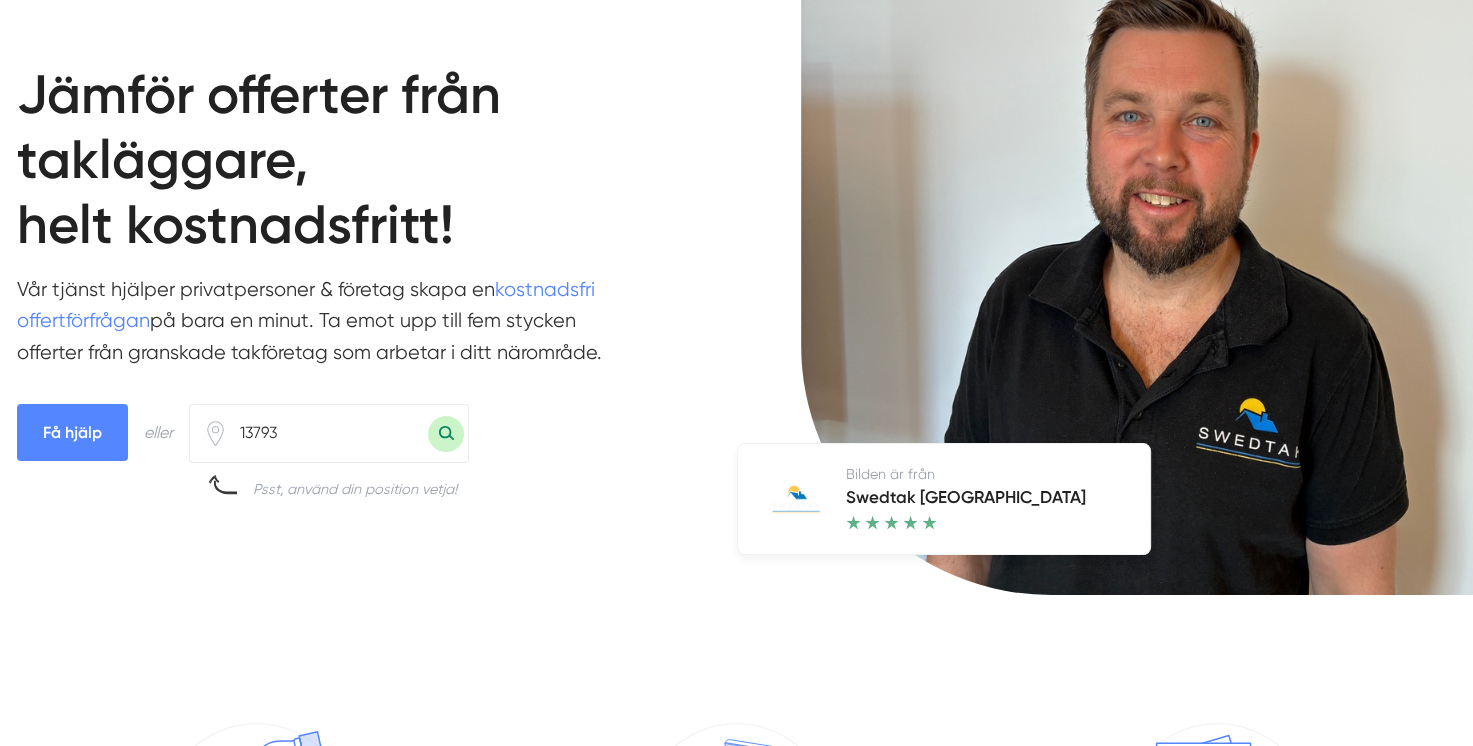 type on "13793" 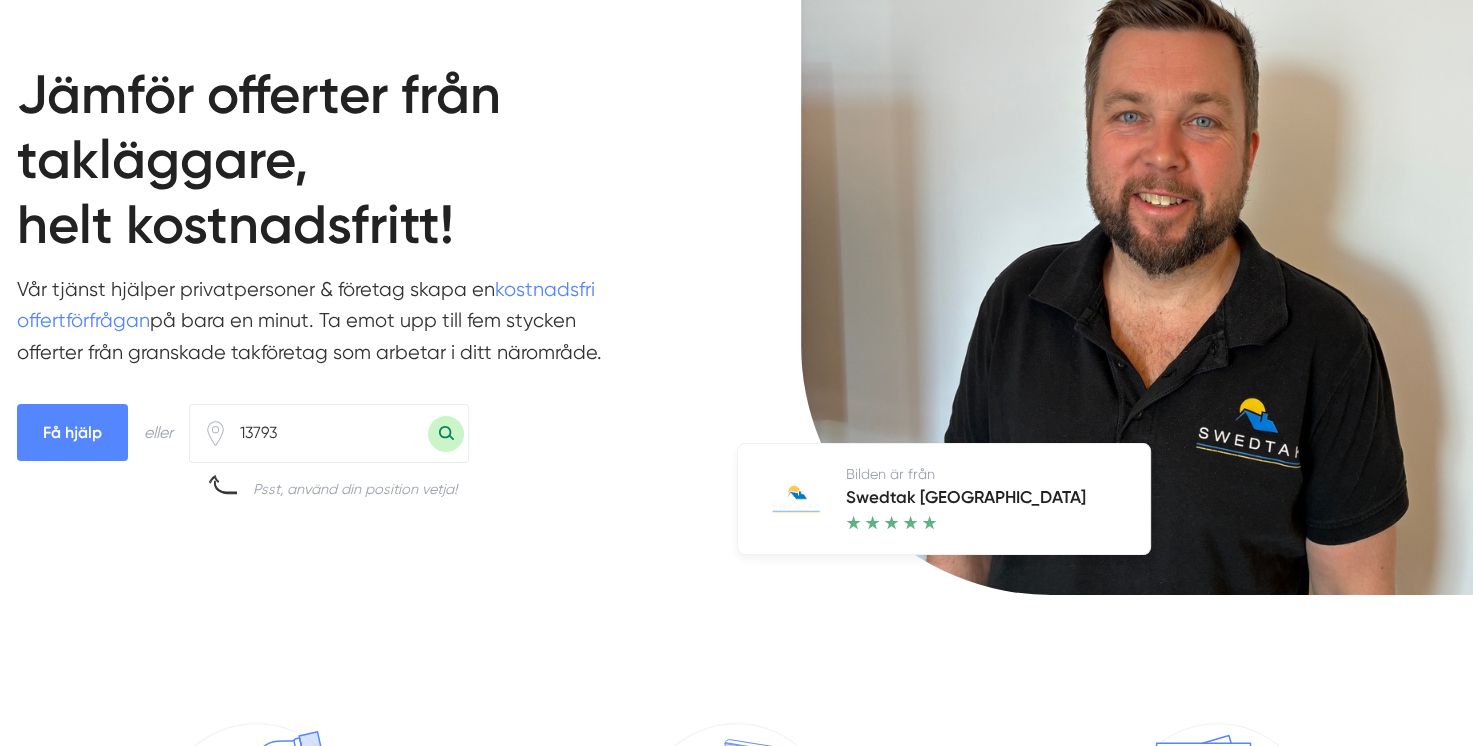 click at bounding box center (446, 434) 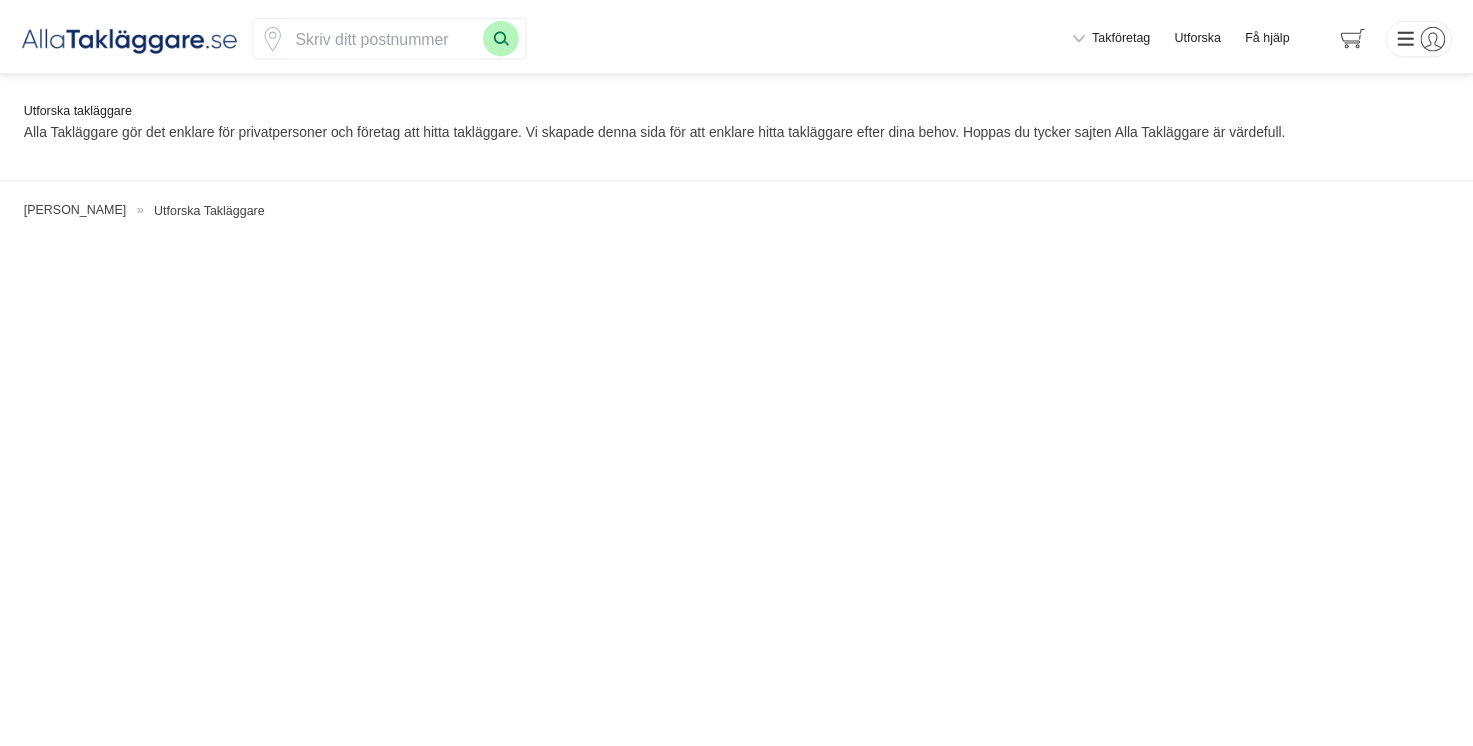 scroll, scrollTop: 0, scrollLeft: 0, axis: both 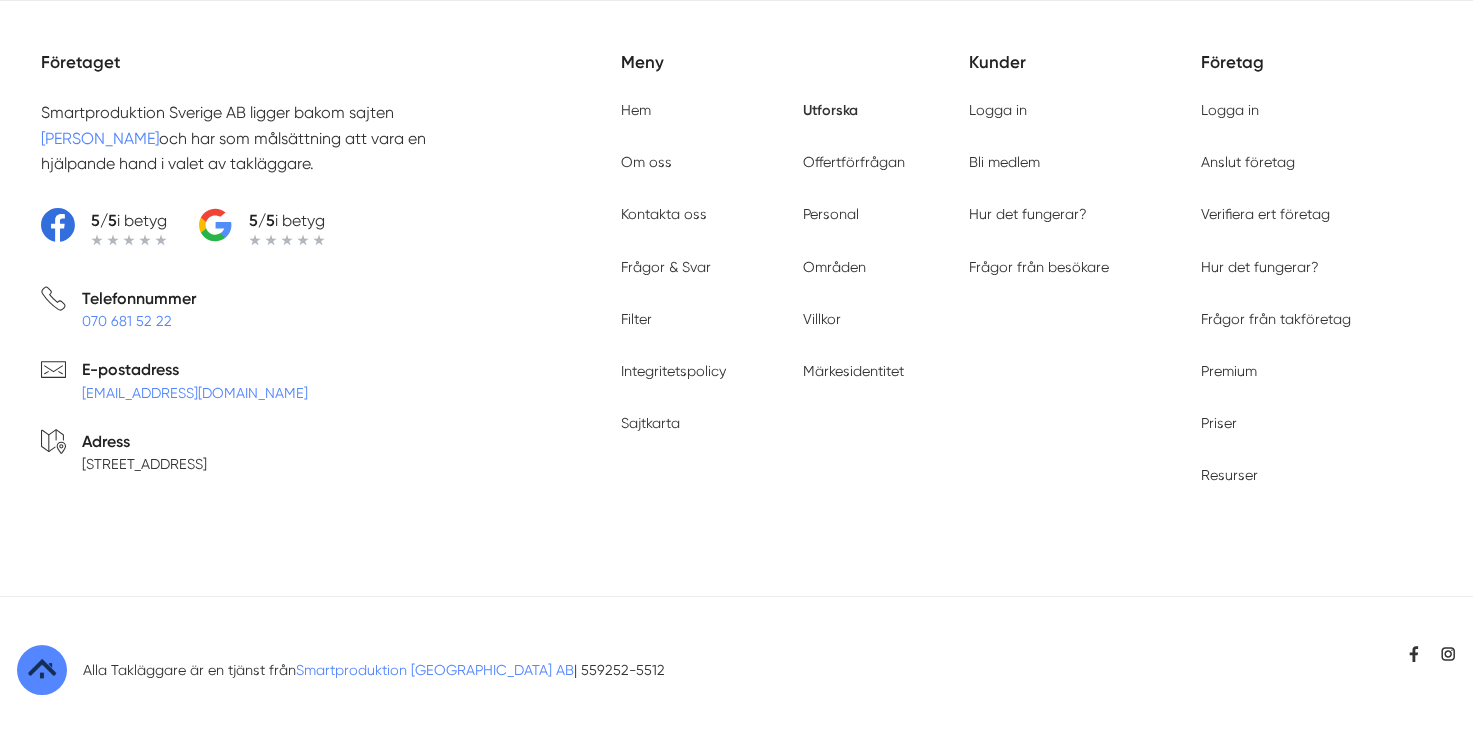 type on "13793" 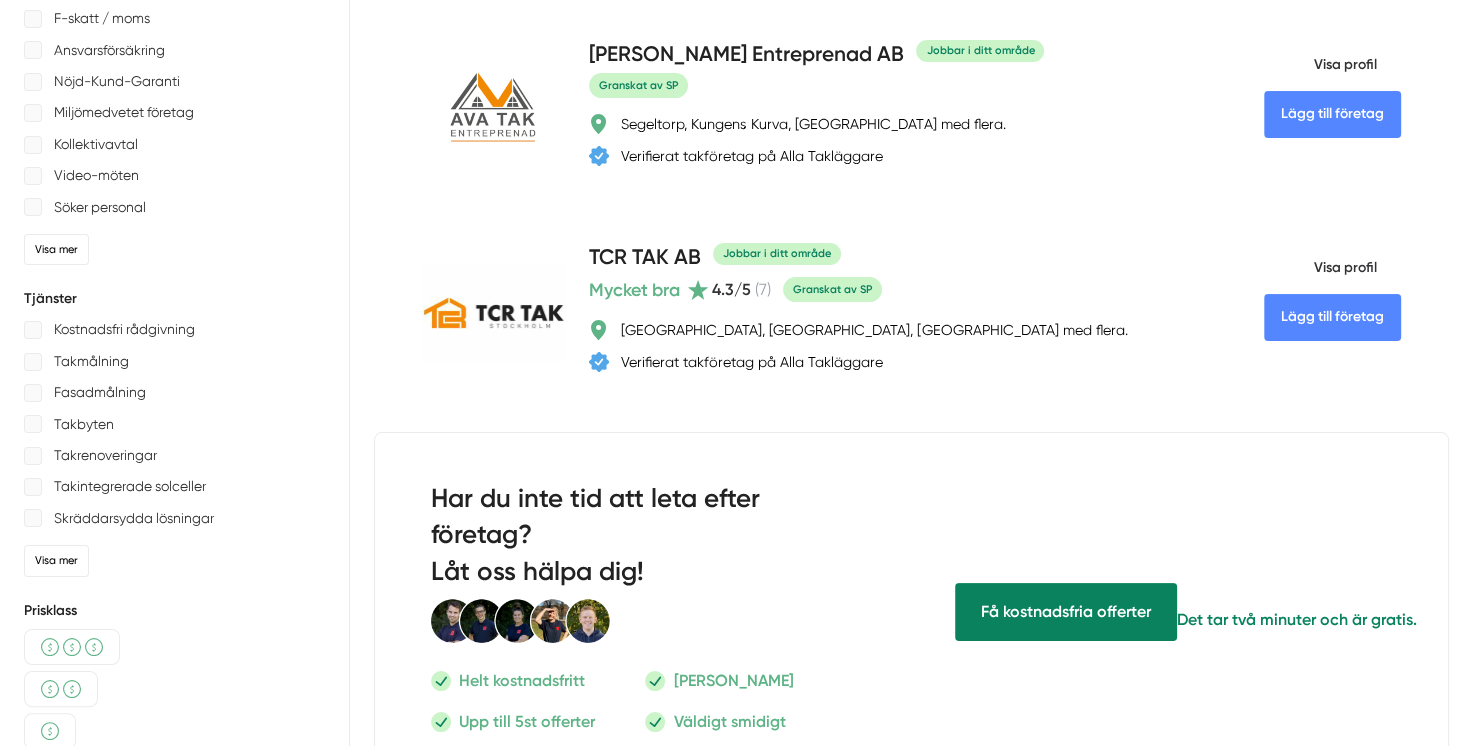 scroll, scrollTop: 219, scrollLeft: 0, axis: vertical 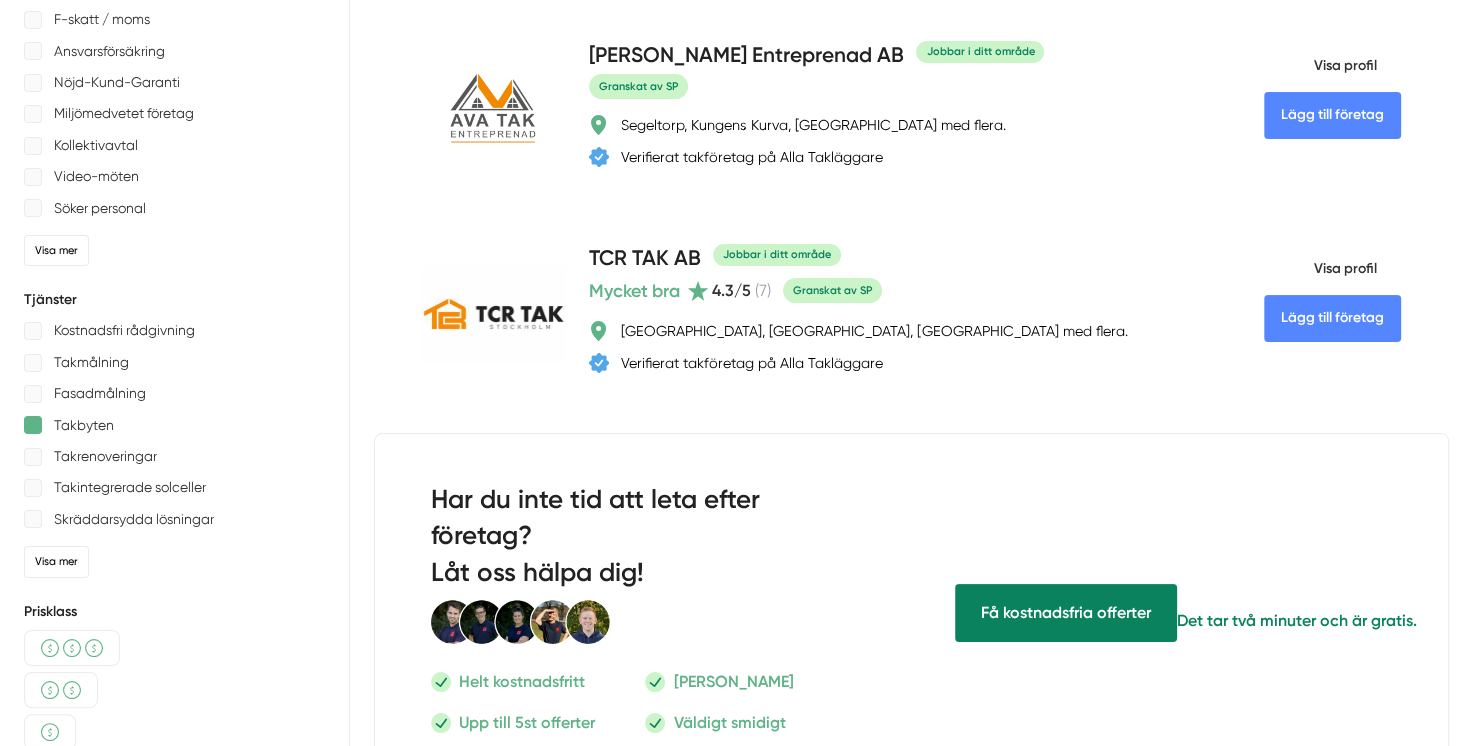 click at bounding box center (33, 425) 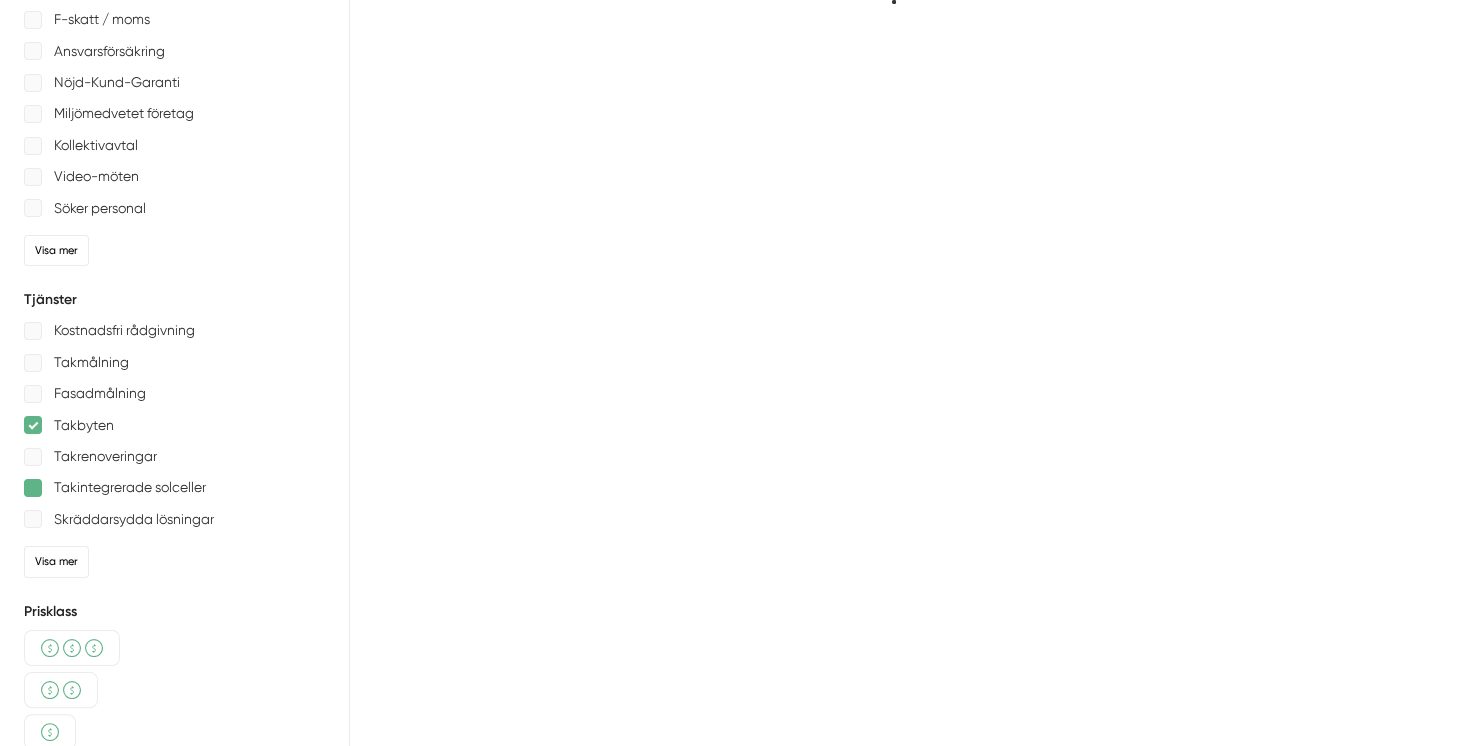 click at bounding box center [33, 488] 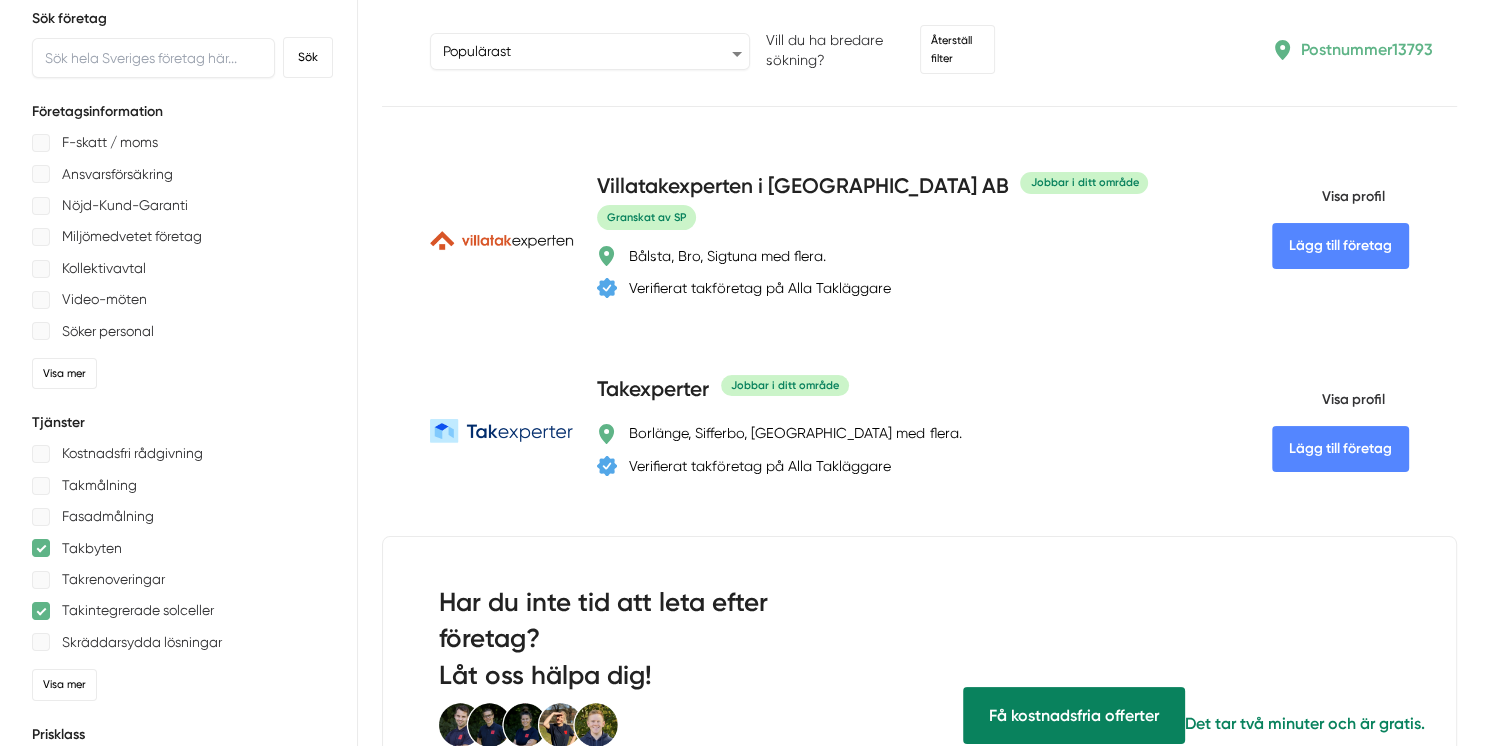 scroll, scrollTop: 0, scrollLeft: 0, axis: both 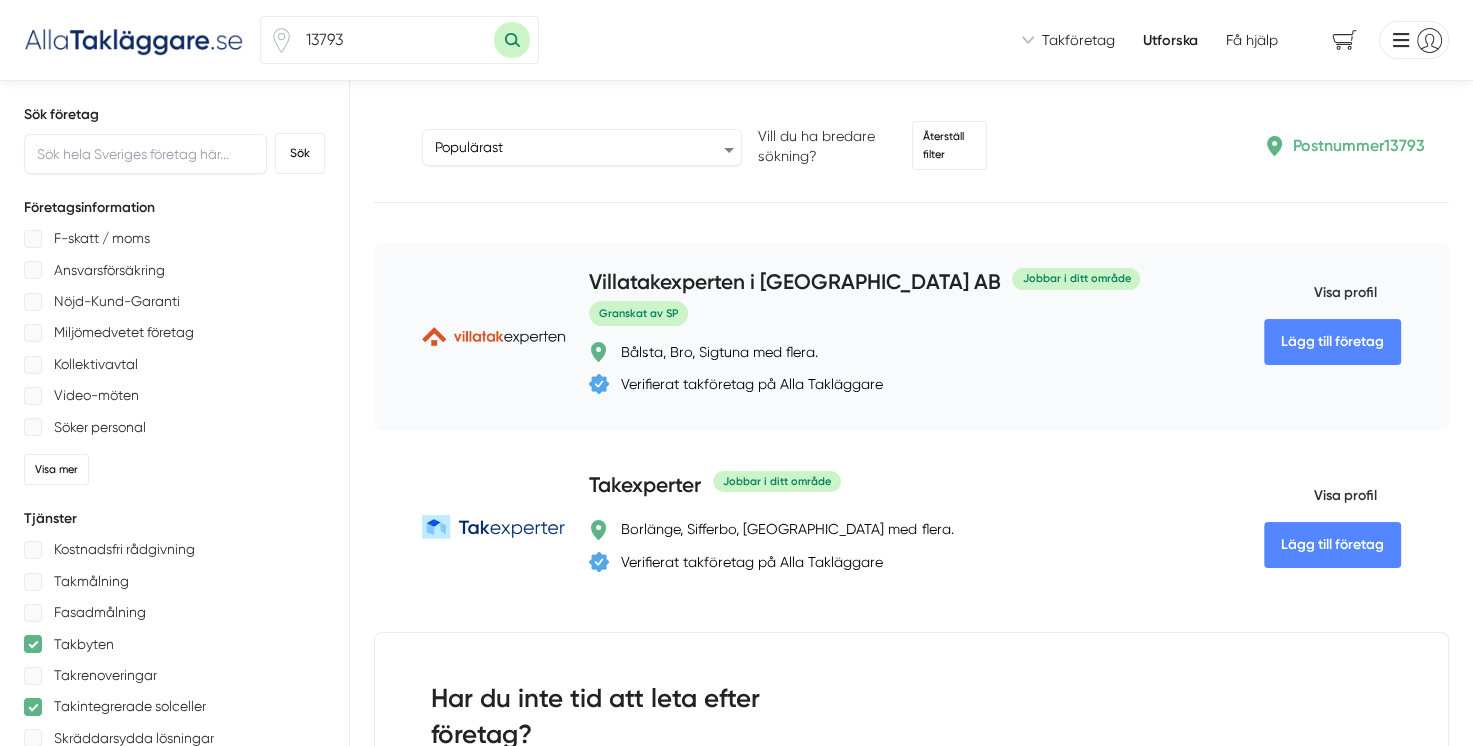 click on "Lägg till företag" 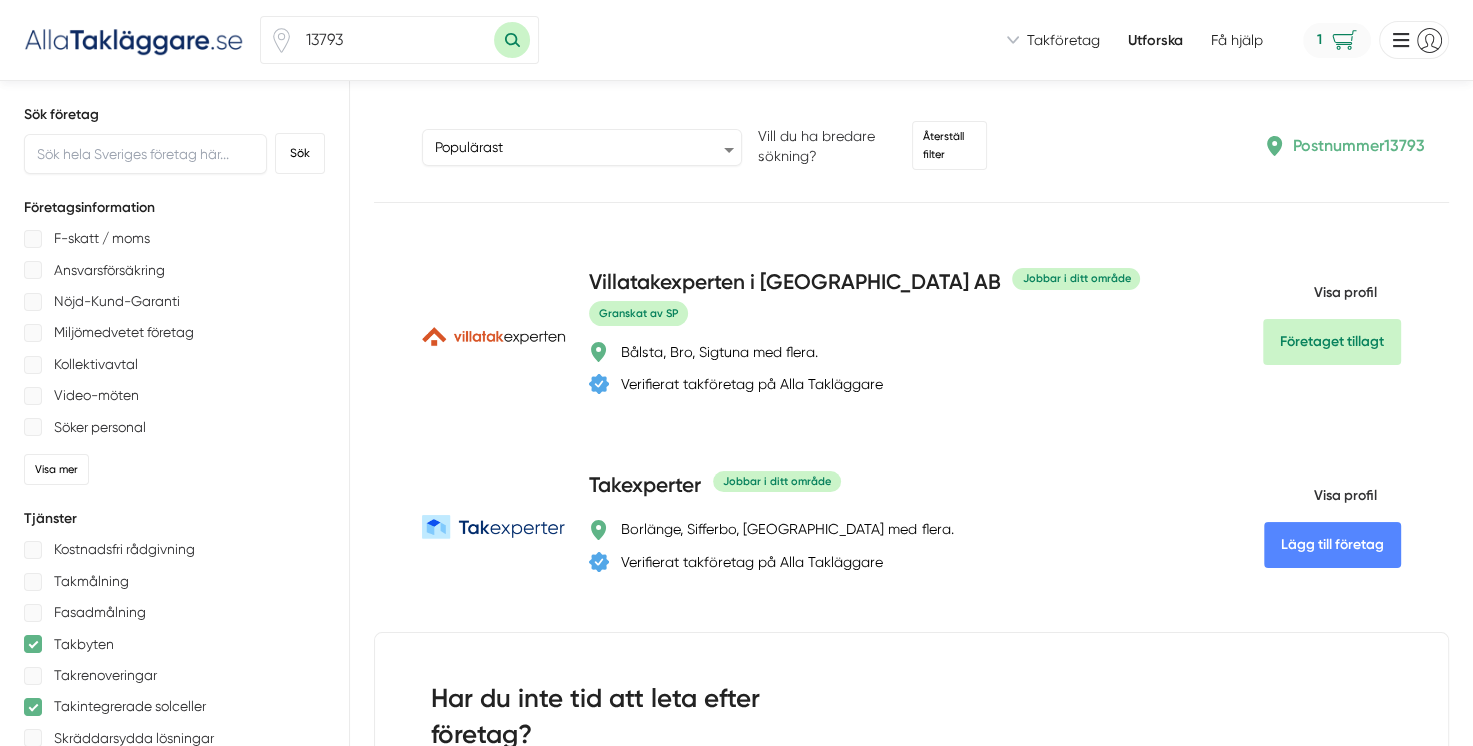 click on "1" at bounding box center (1337, 40) 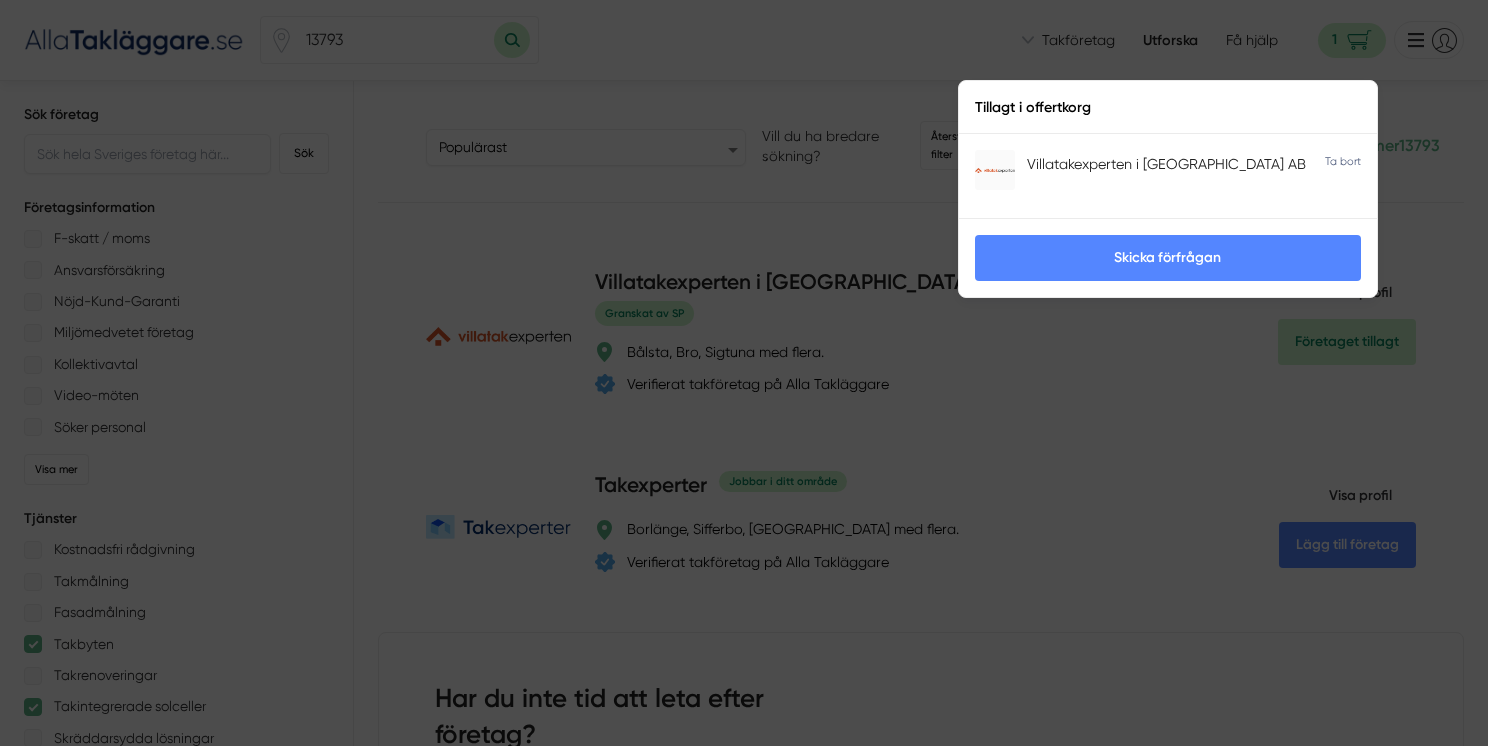 click on "Skicka förfrågan" at bounding box center [1168, 258] 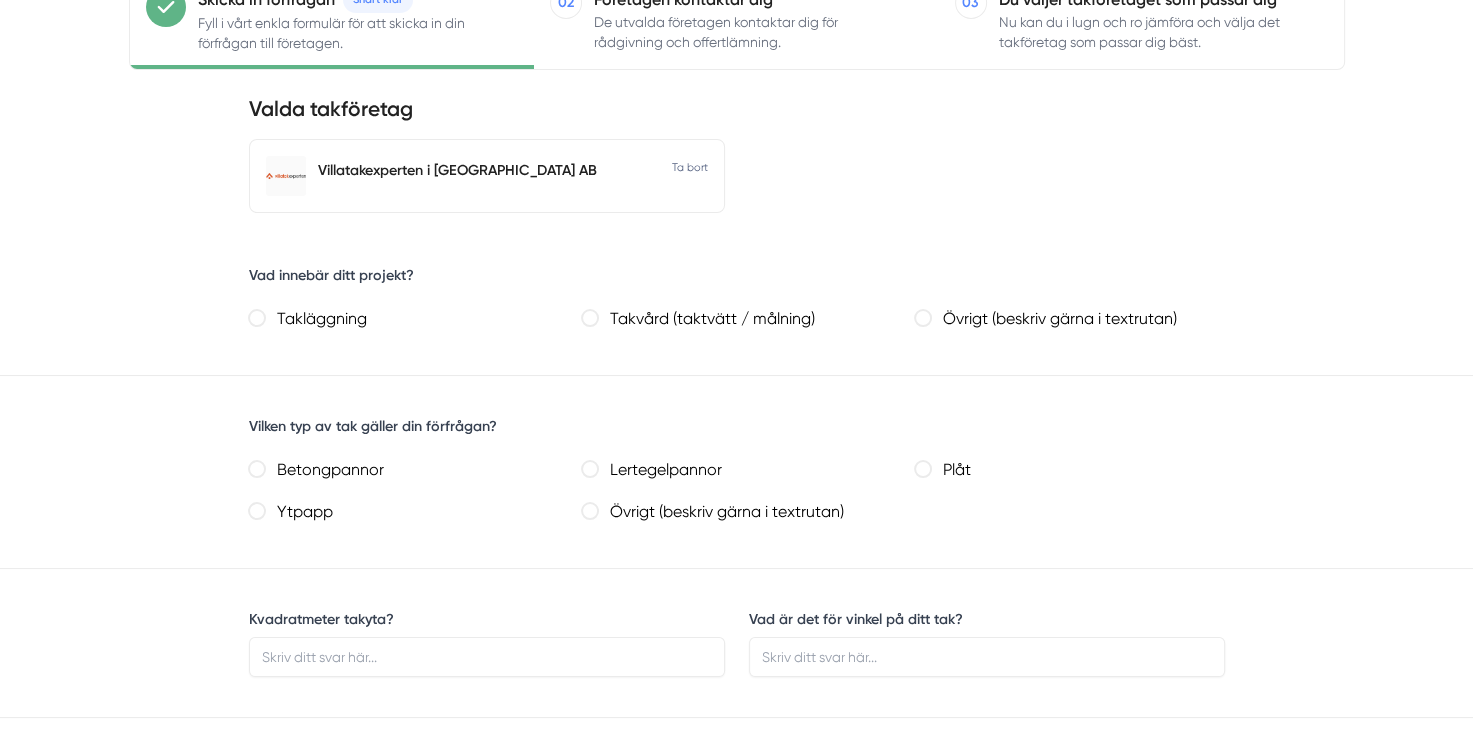scroll, scrollTop: 618, scrollLeft: 0, axis: vertical 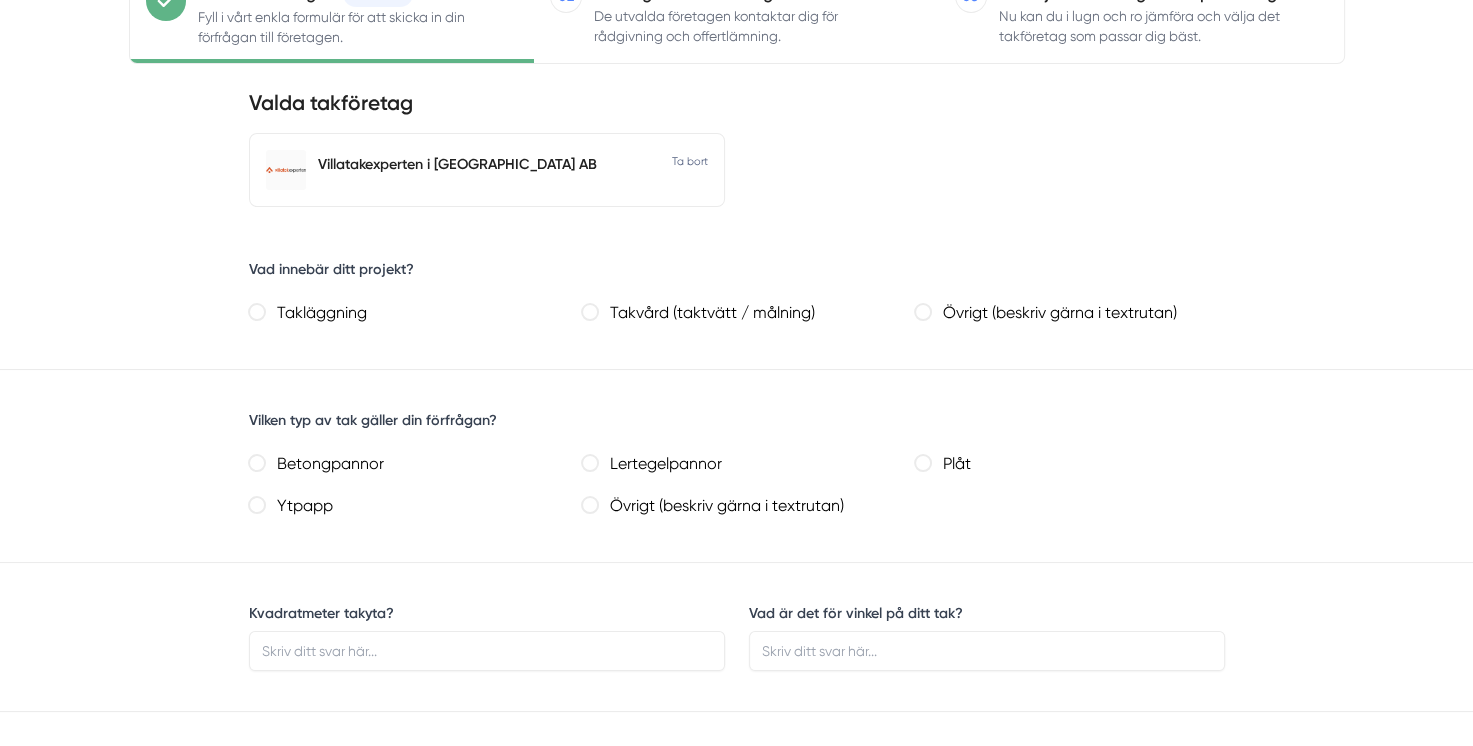 click on "Takläggning" at bounding box center (411, 313) 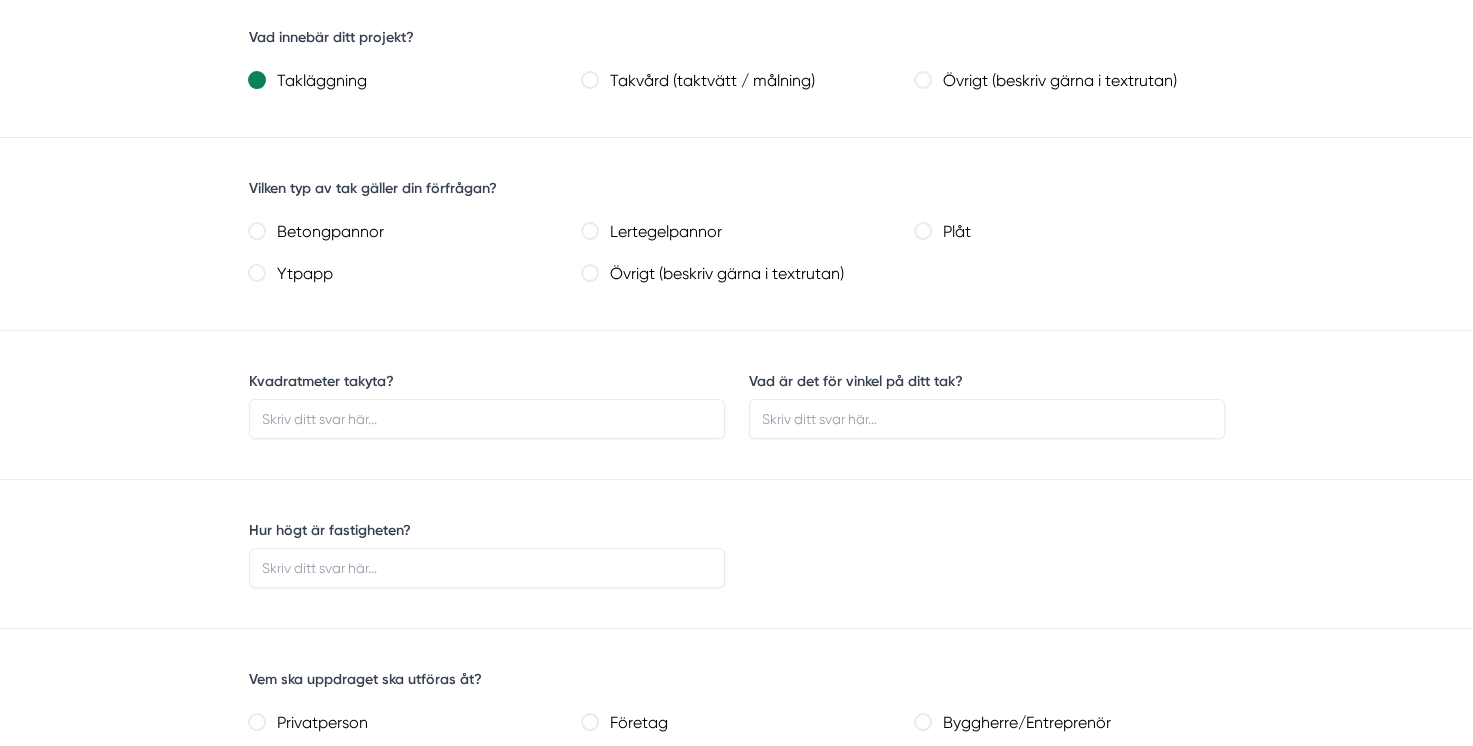 scroll, scrollTop: 848, scrollLeft: 0, axis: vertical 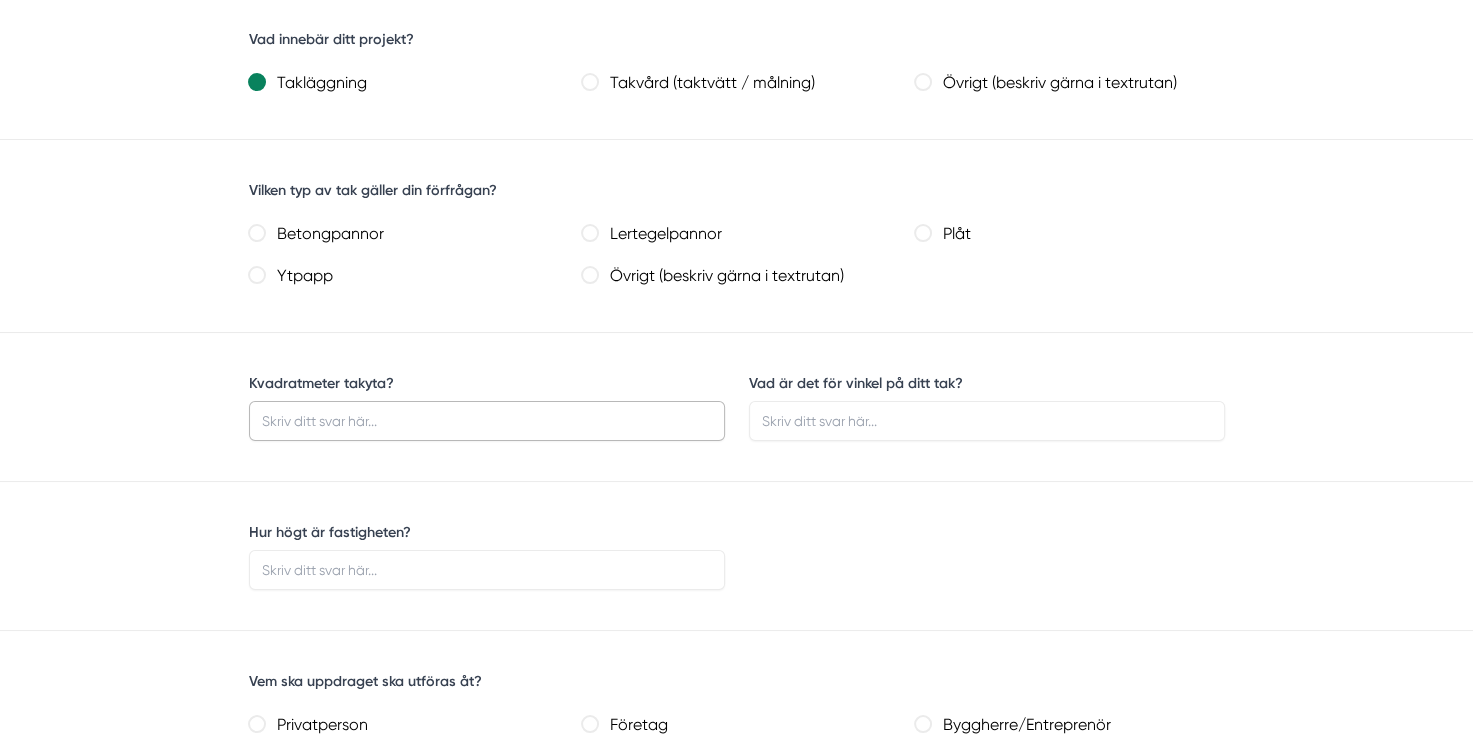 click on "Kvadratmeter takyta?" at bounding box center [487, 421] 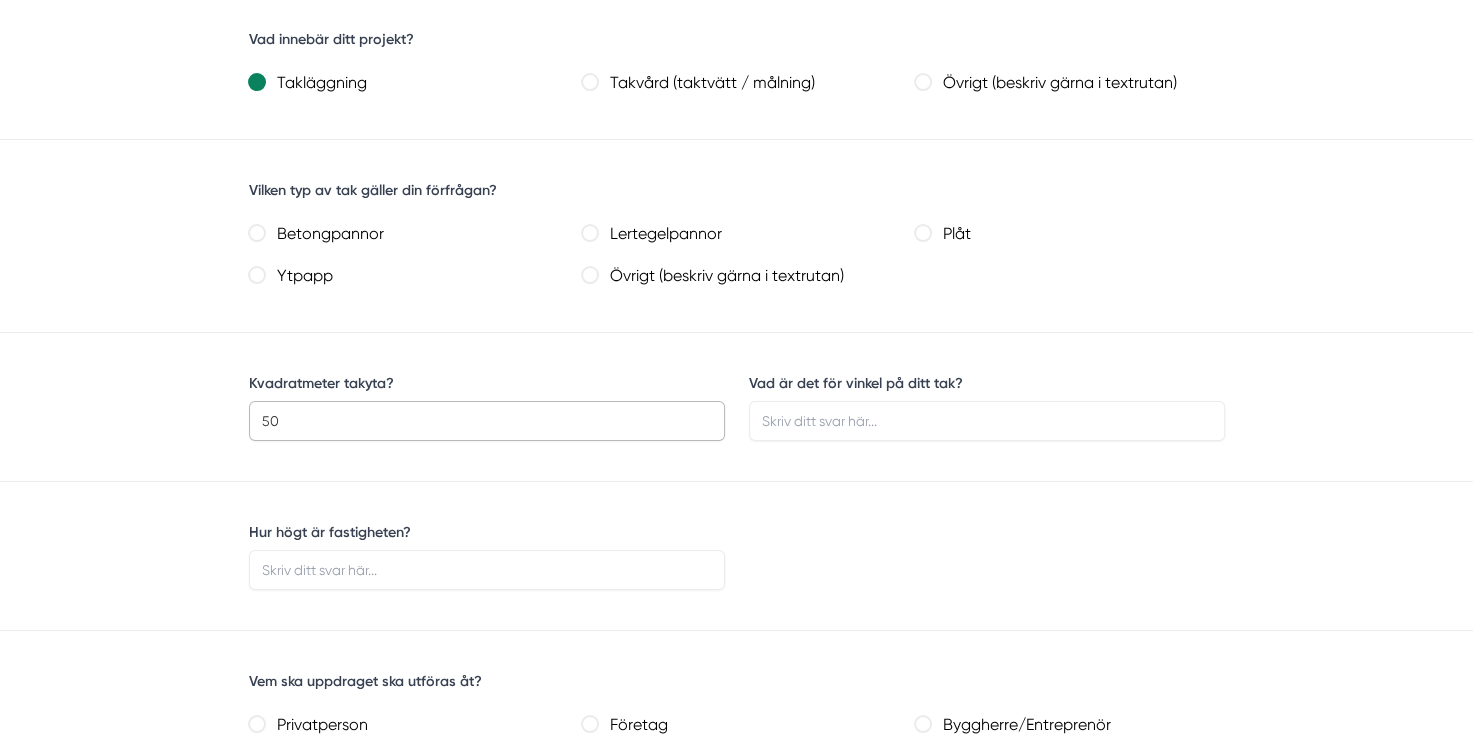 type on "50" 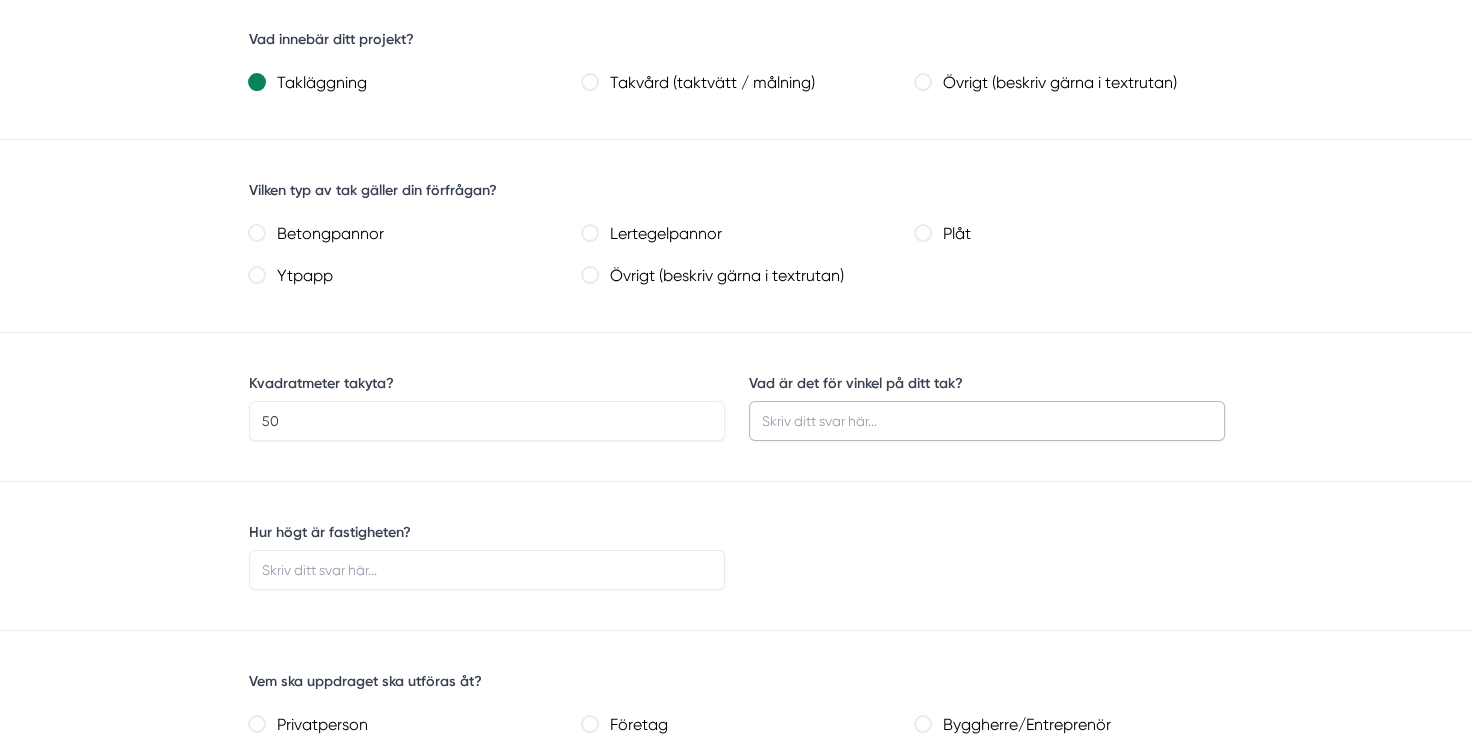 click on "Vad är det för vinkel på ditt tak?" at bounding box center (987, 421) 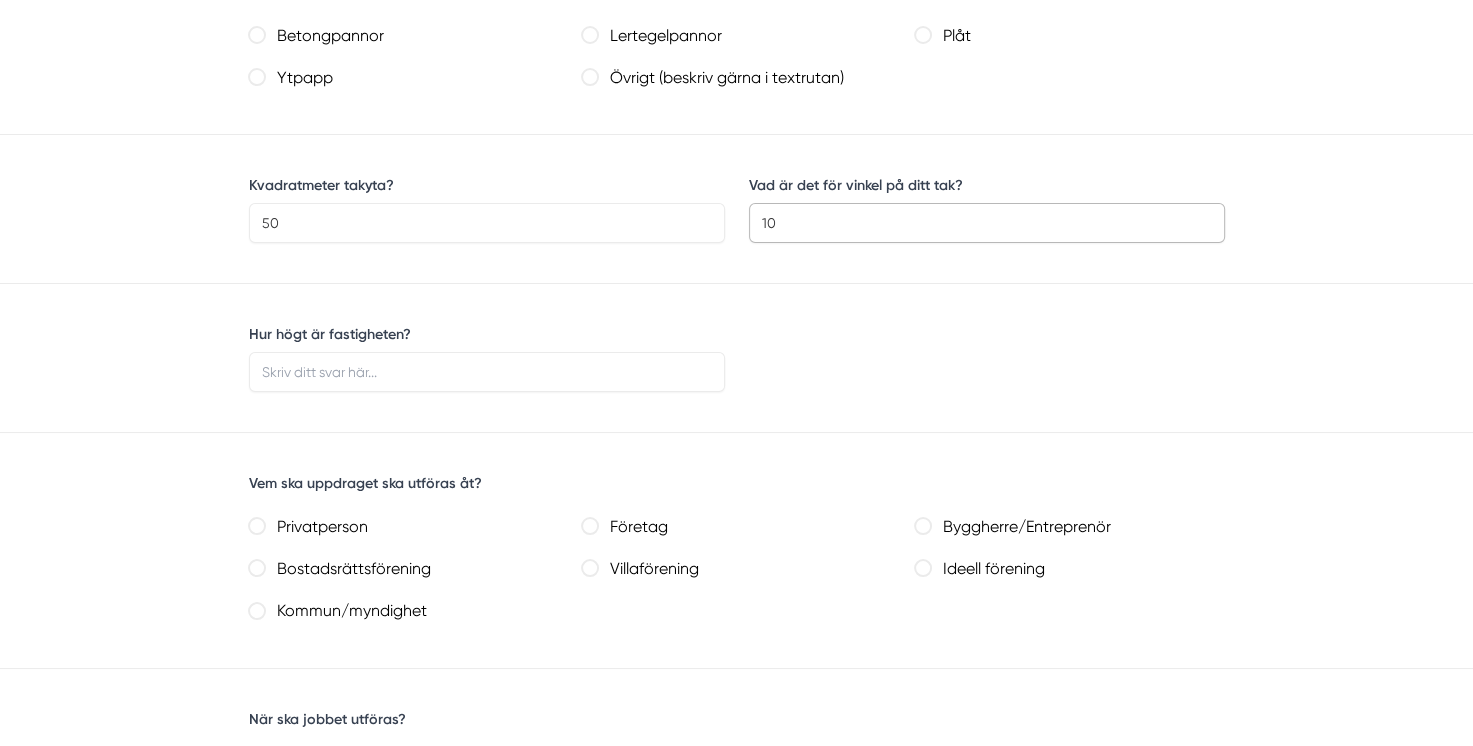 scroll, scrollTop: 1051, scrollLeft: 0, axis: vertical 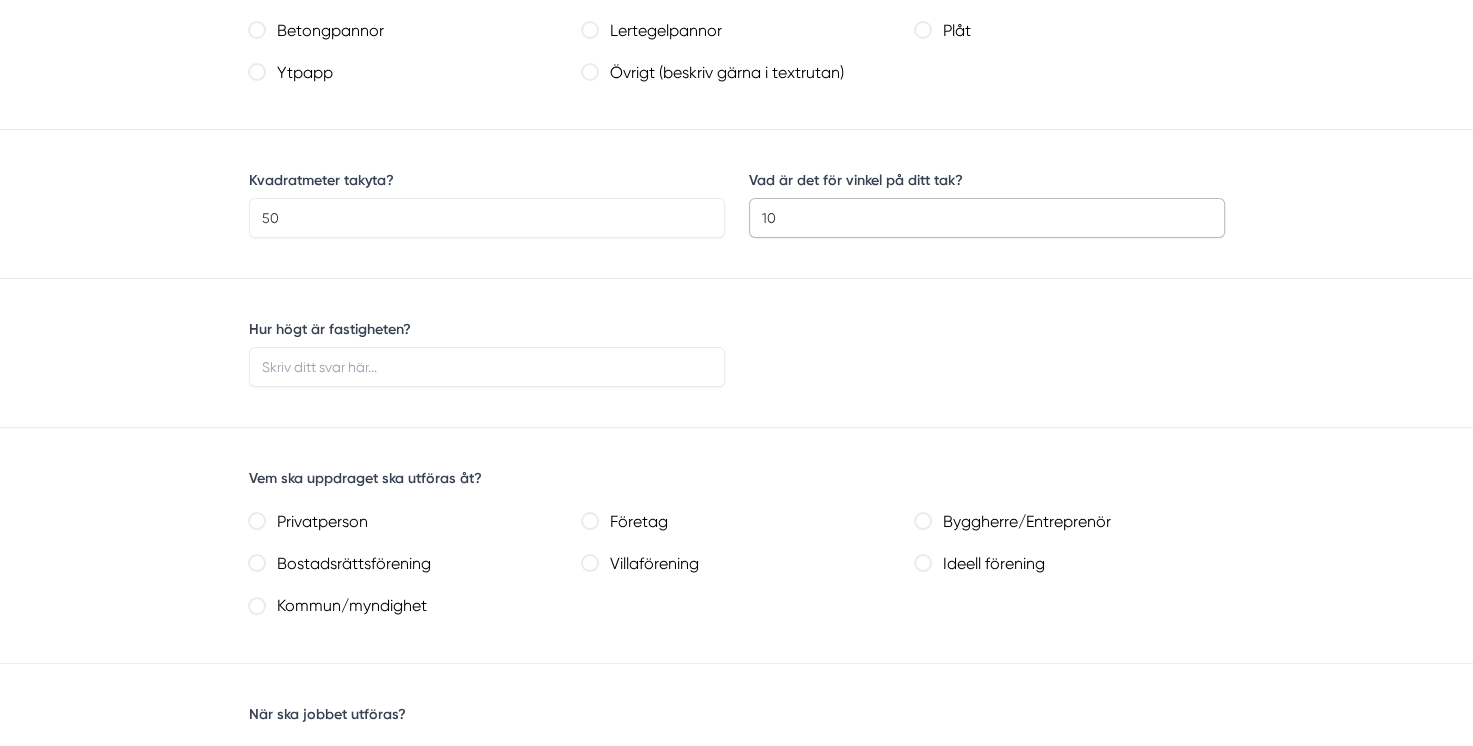 type on "10" 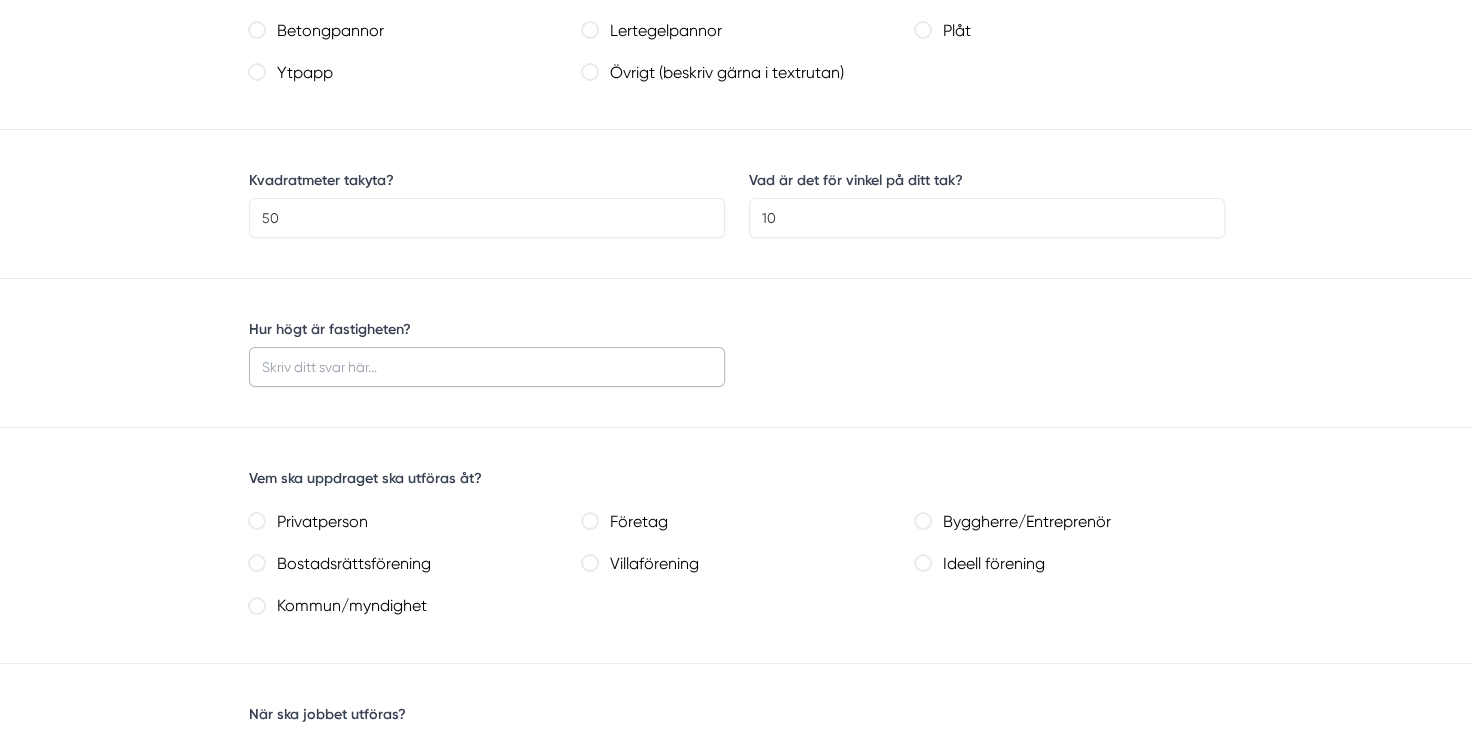 click on "Hur högt är fastigheten?" at bounding box center (487, 367) 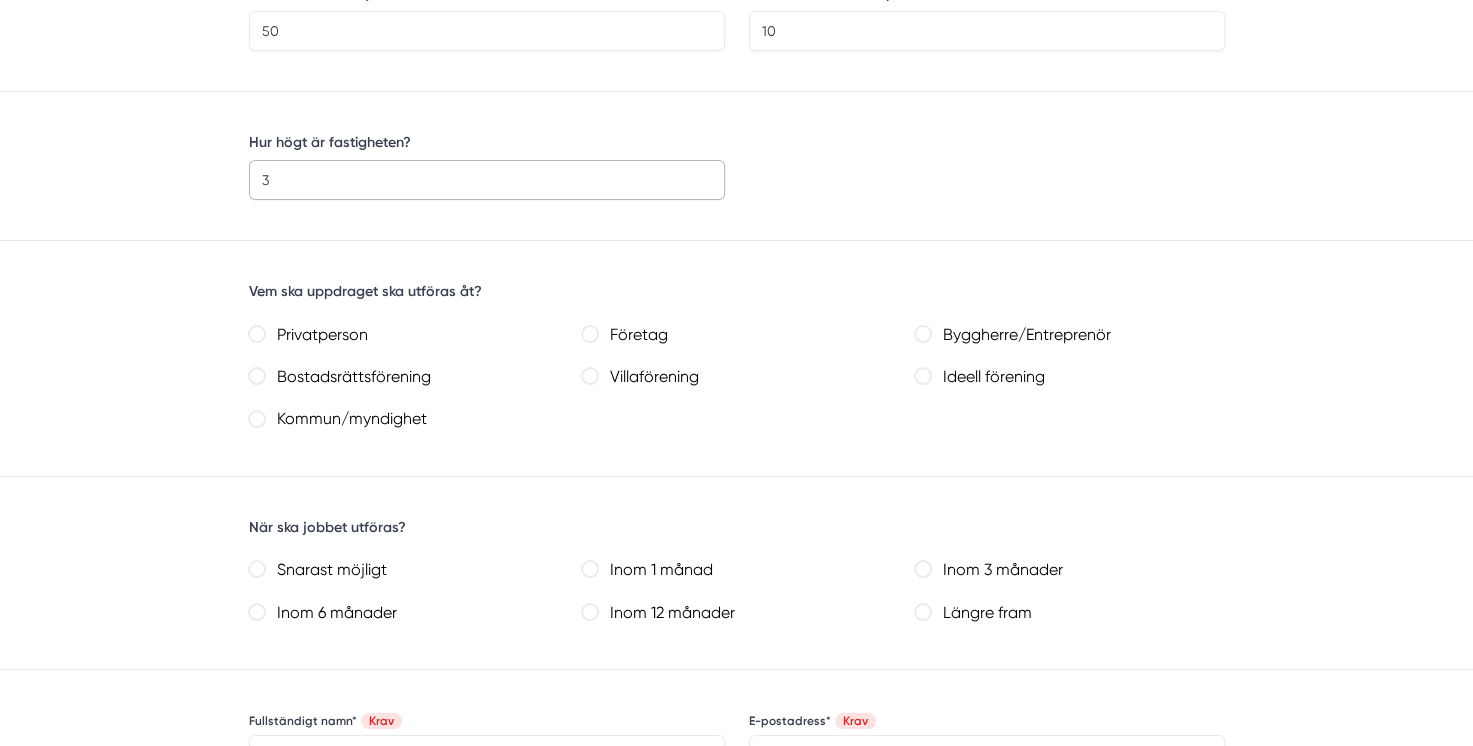 scroll, scrollTop: 1239, scrollLeft: 0, axis: vertical 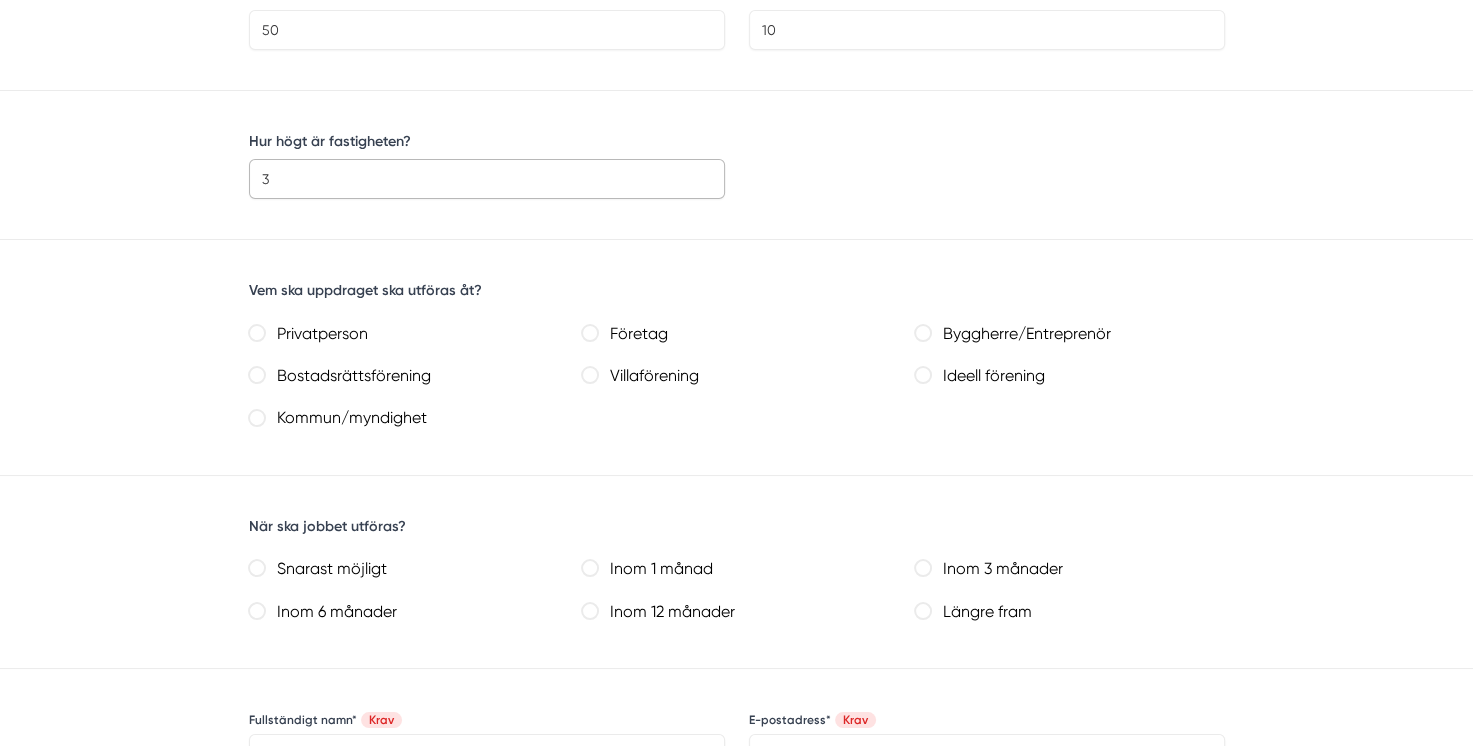 type on "3" 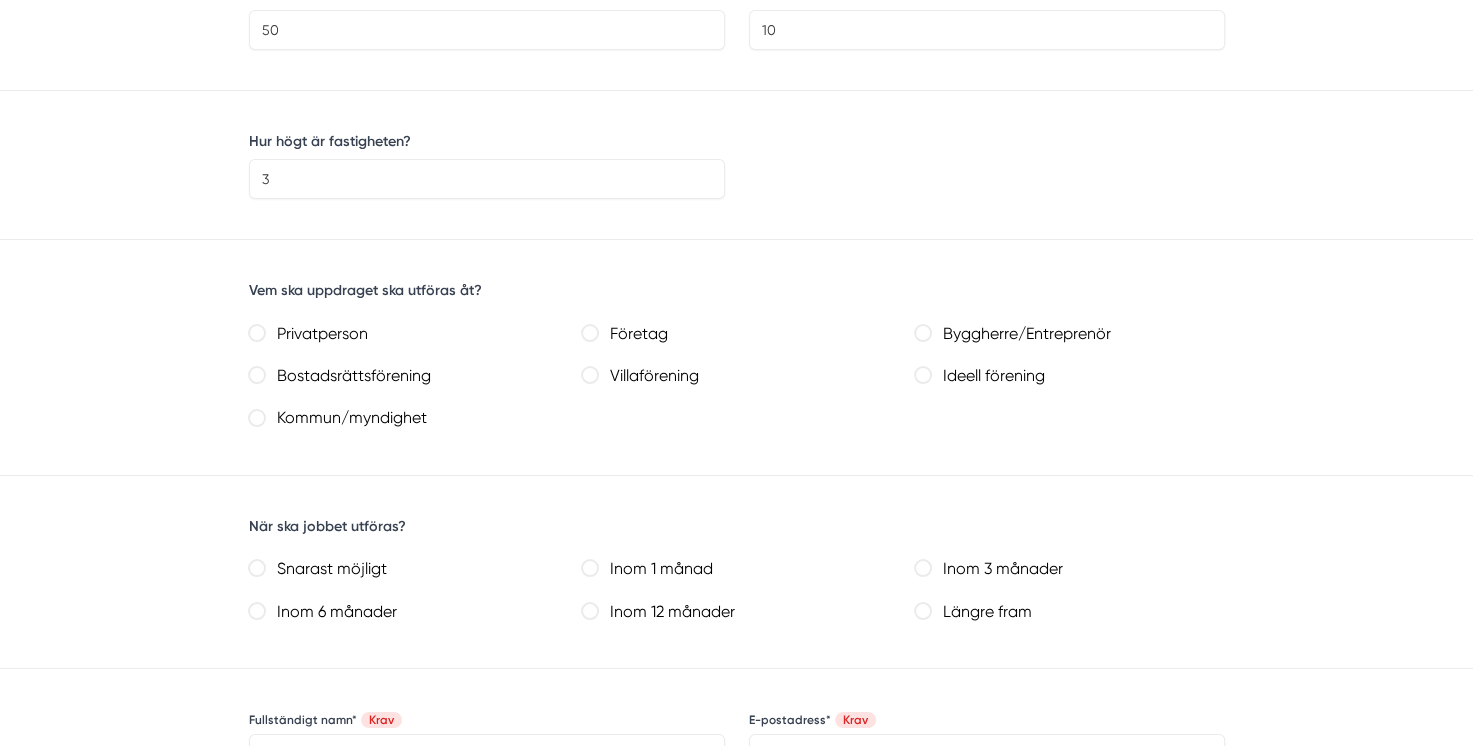 click on "Privatperson" at bounding box center [411, 334] 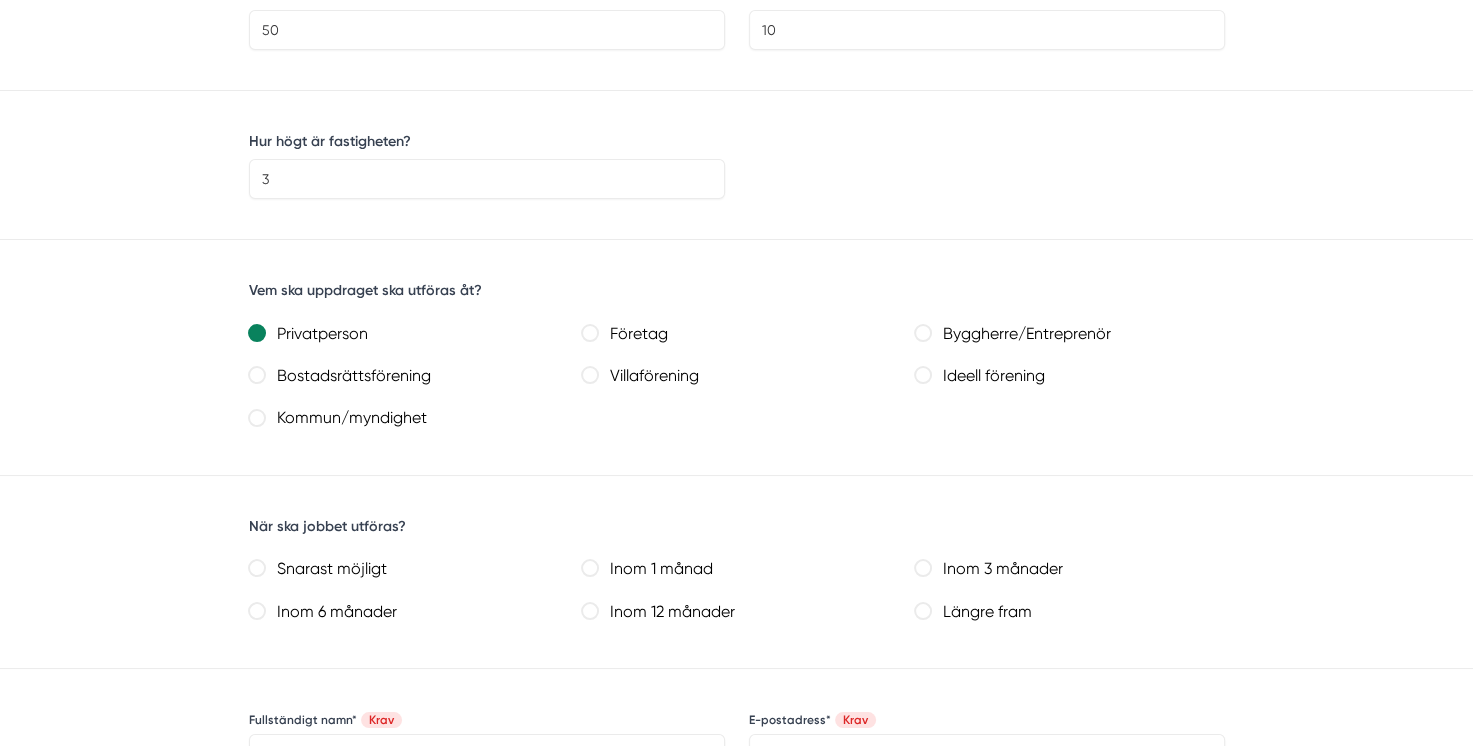 click on "Inom 6 månader" at bounding box center [411, 612] 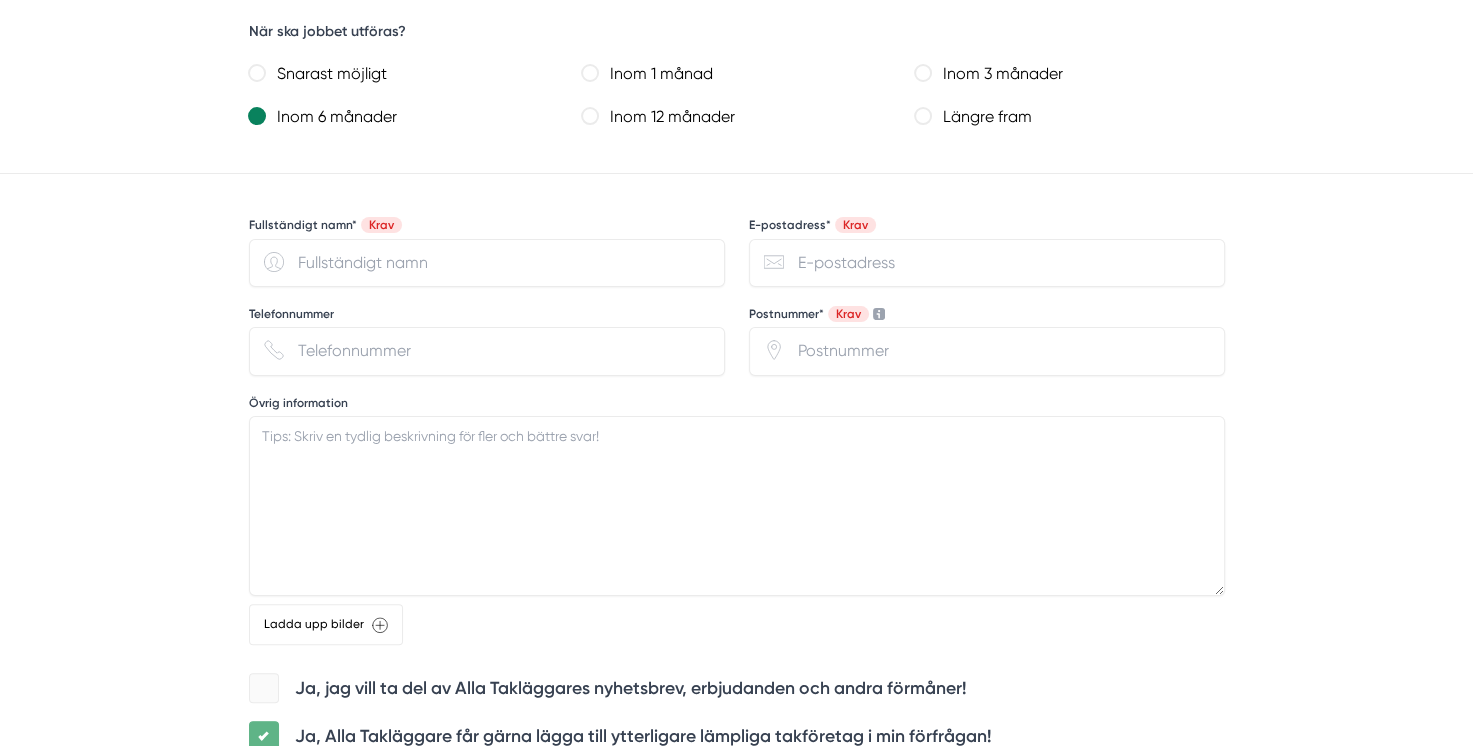 scroll, scrollTop: 1736, scrollLeft: 0, axis: vertical 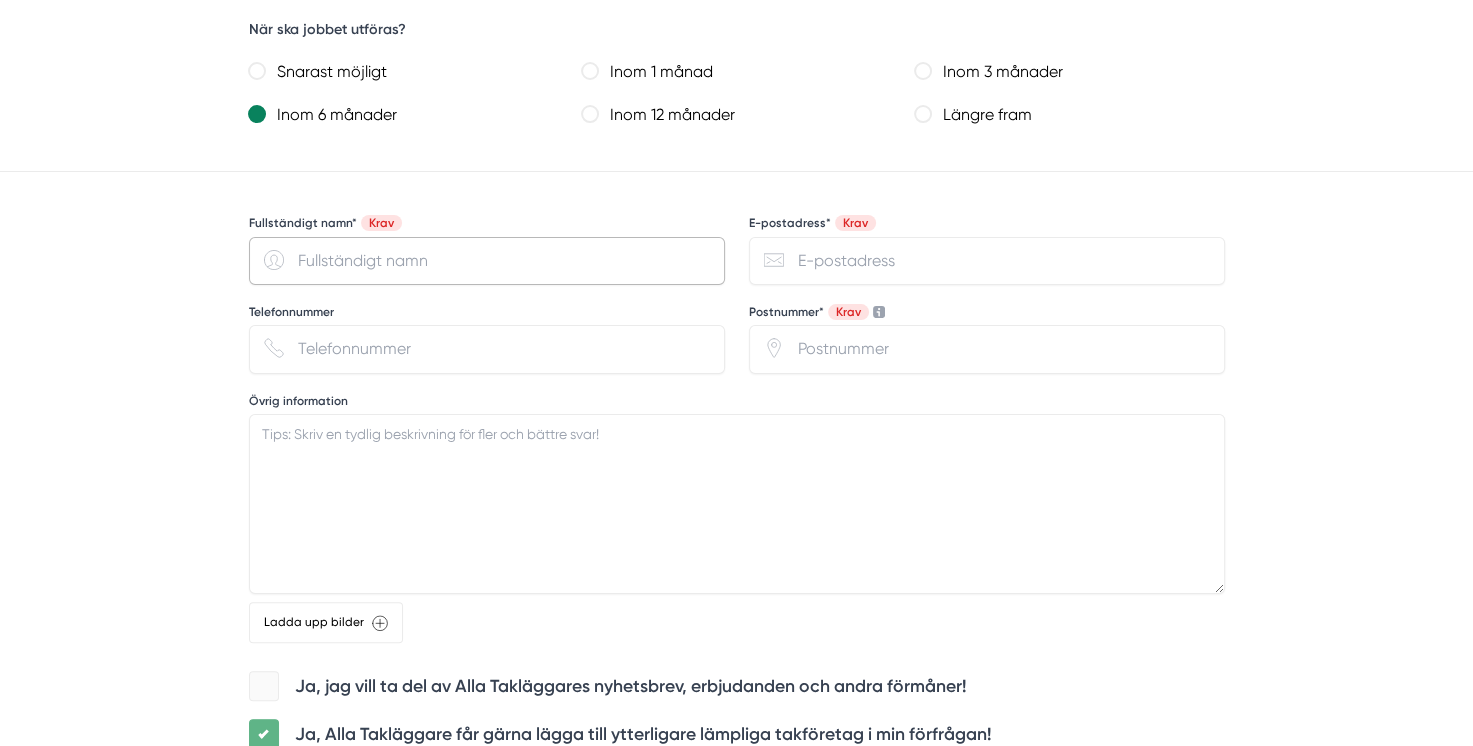 click on "Fullständigt namn*   Krav" at bounding box center (487, 261) 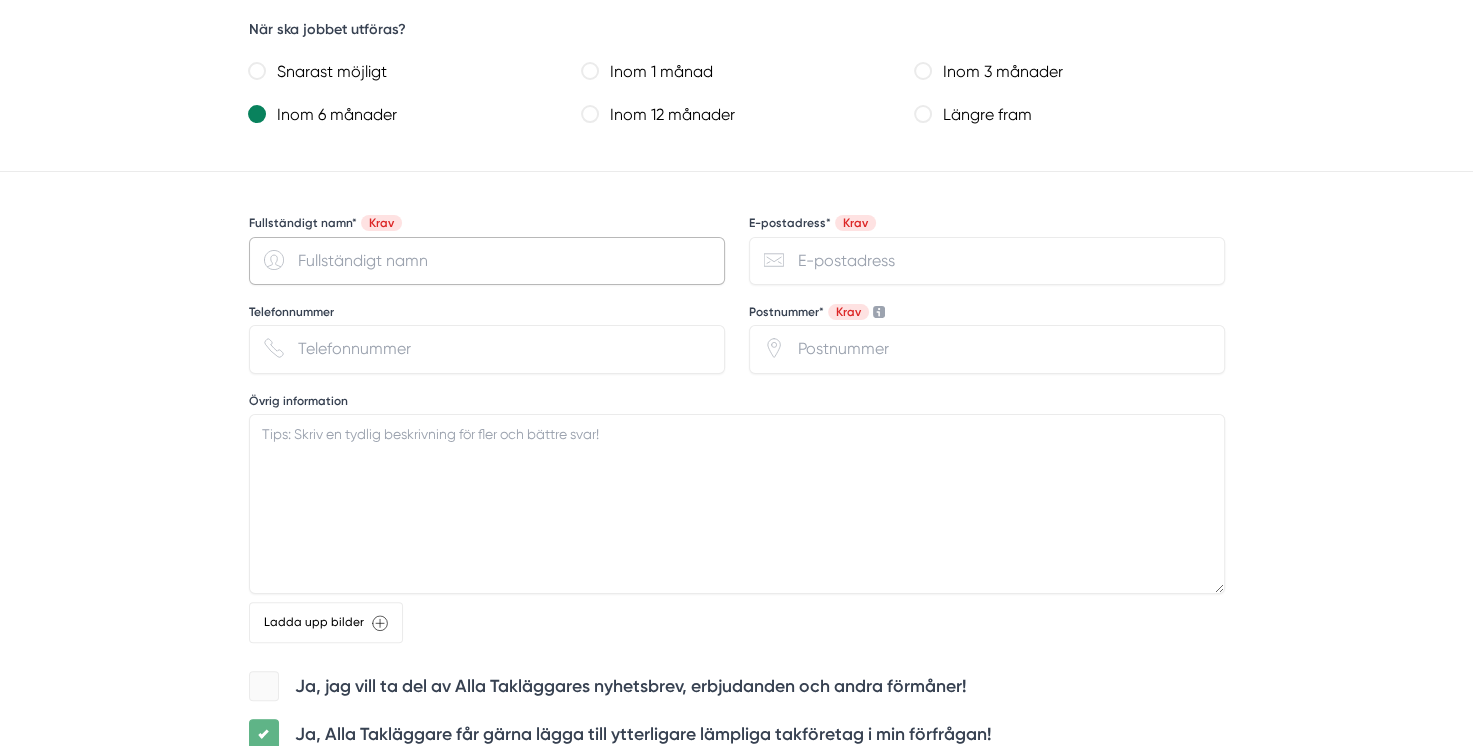 type on "Johanna Broberg" 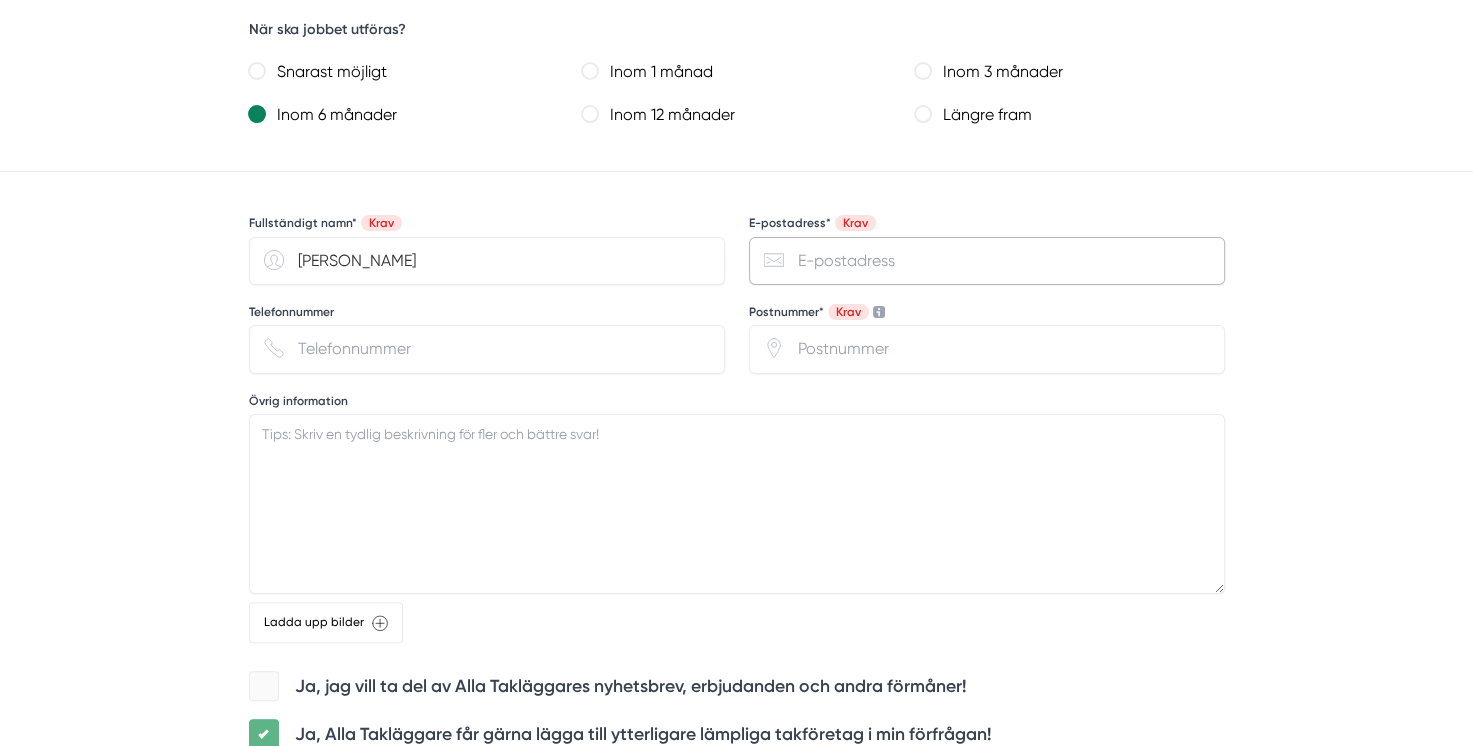 click on "E-postadress*   Krav" at bounding box center (987, 261) 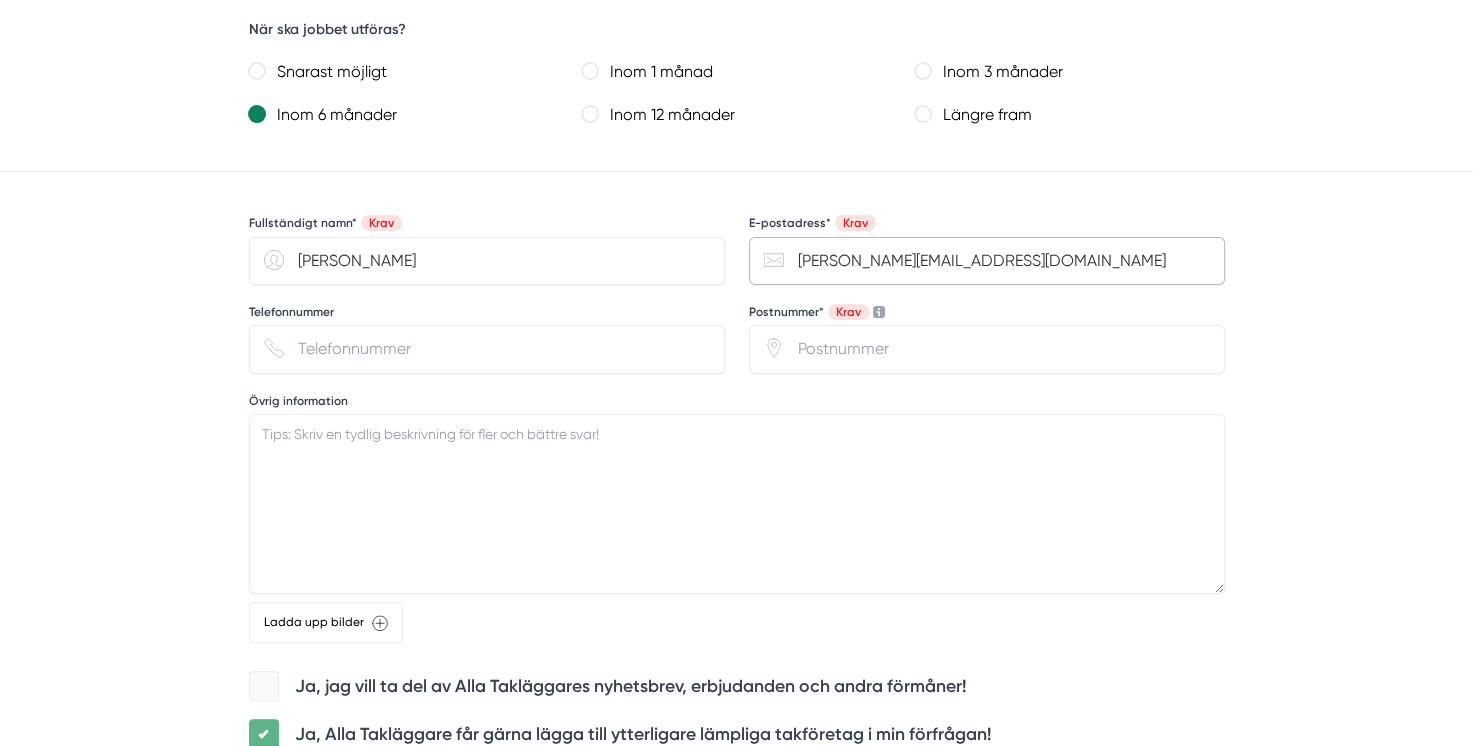 drag, startPoint x: 916, startPoint y: 261, endPoint x: 714, endPoint y: 236, distance: 203.54115 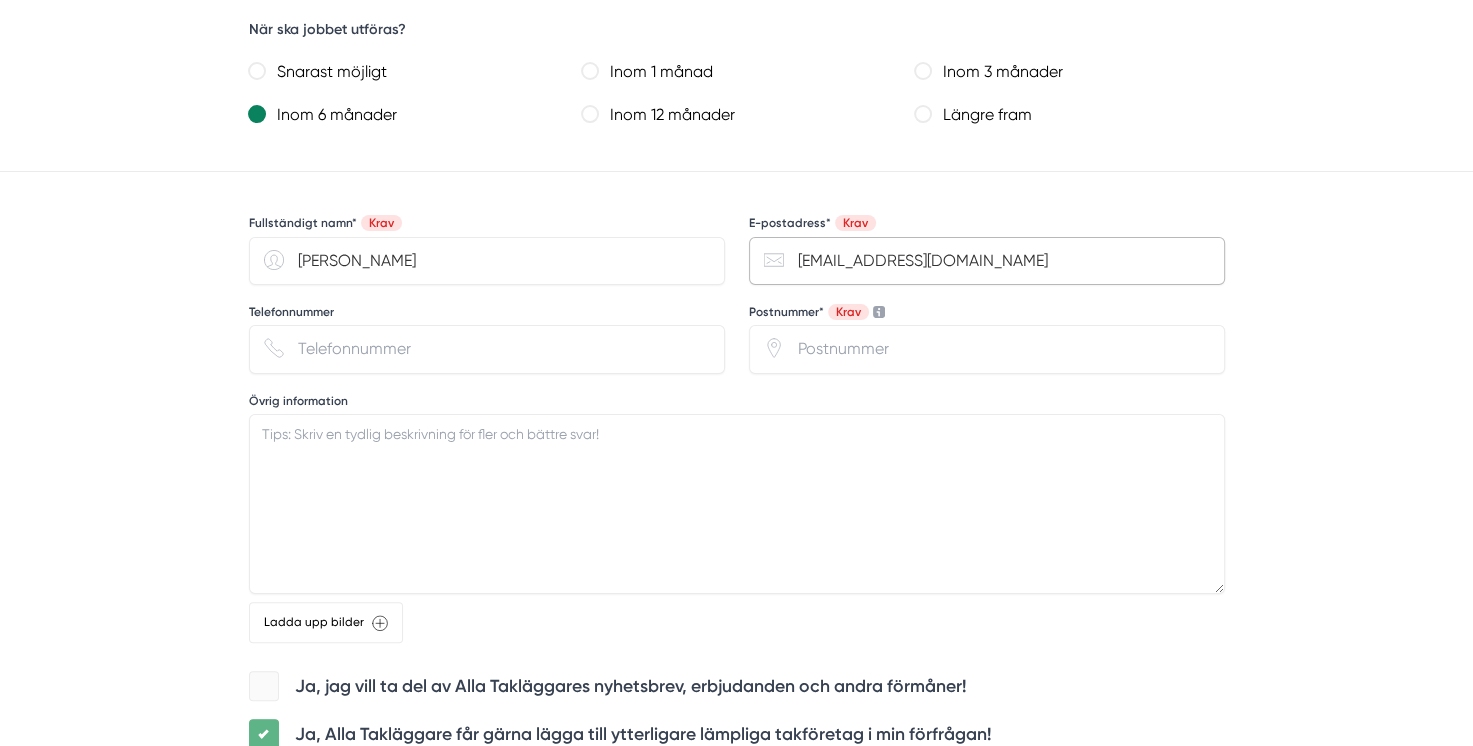 type on "broberg.johanna@gmail.com" 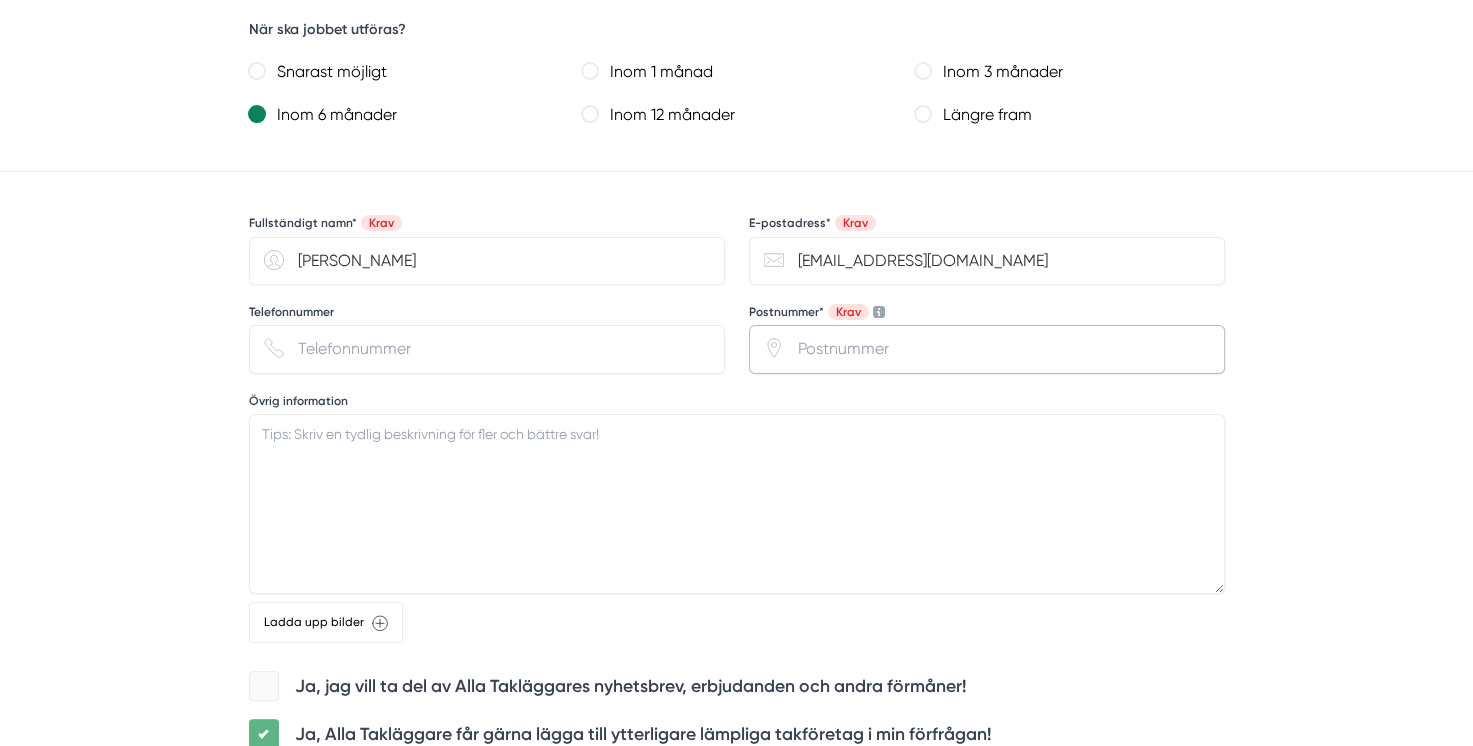 click on "Postnummer*   Krav" at bounding box center (987, 349) 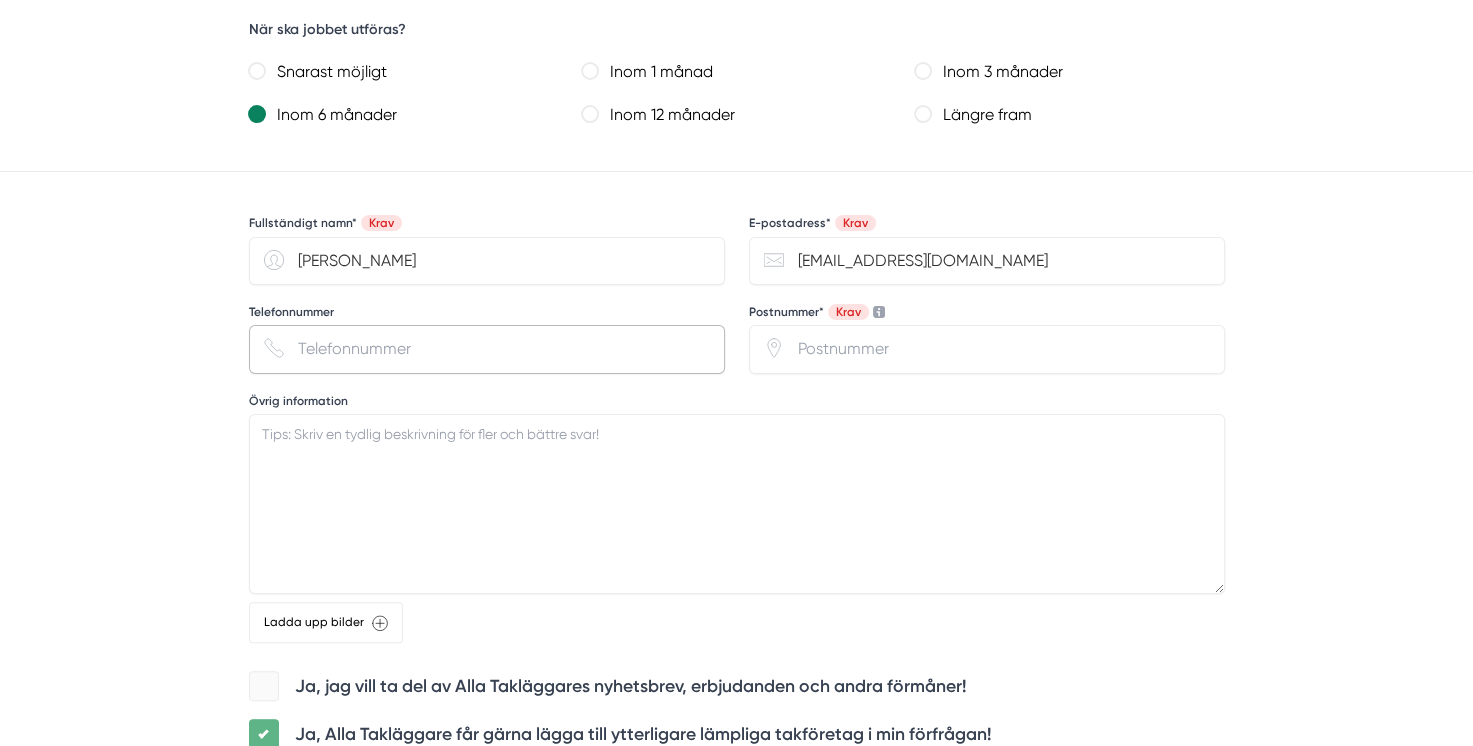 click on "Telefonnummer" at bounding box center [487, 349] 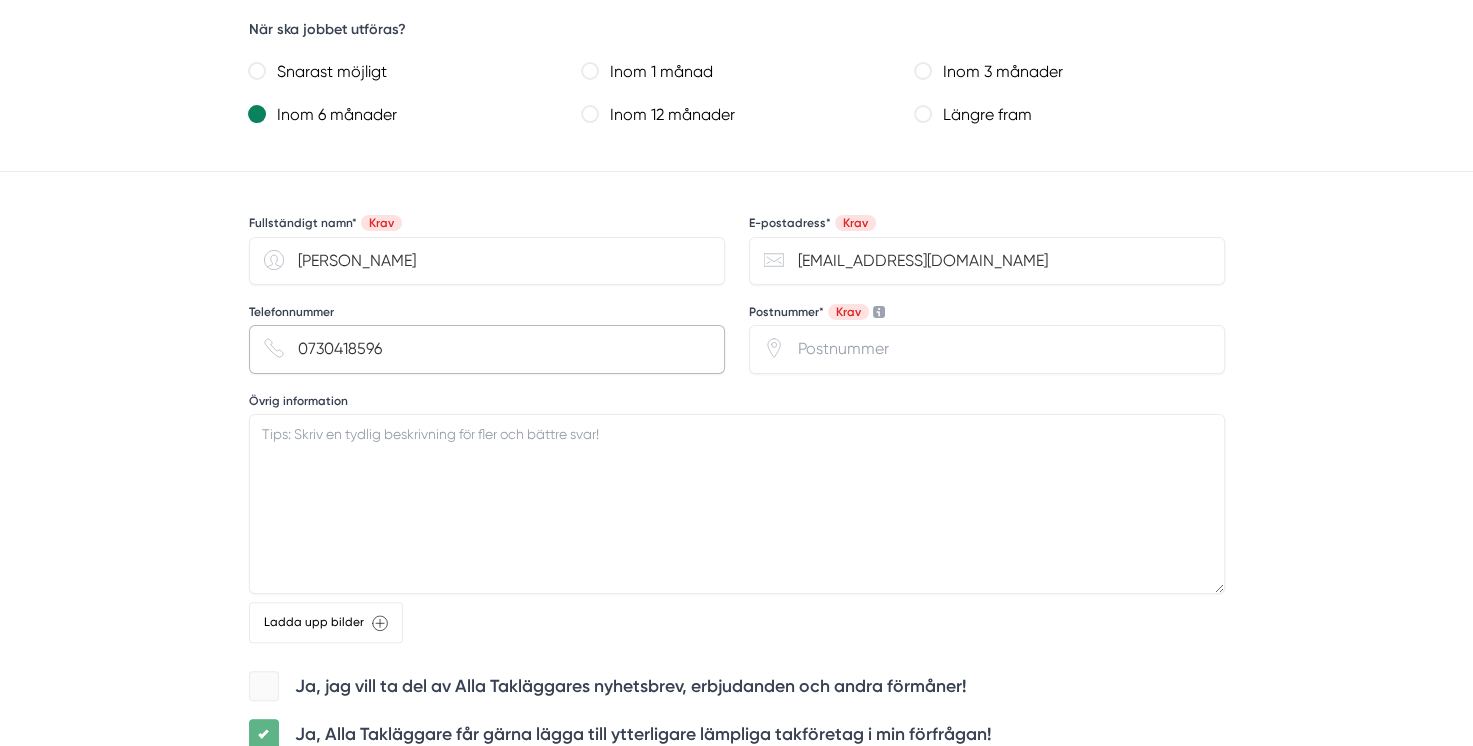 type on "0730418596" 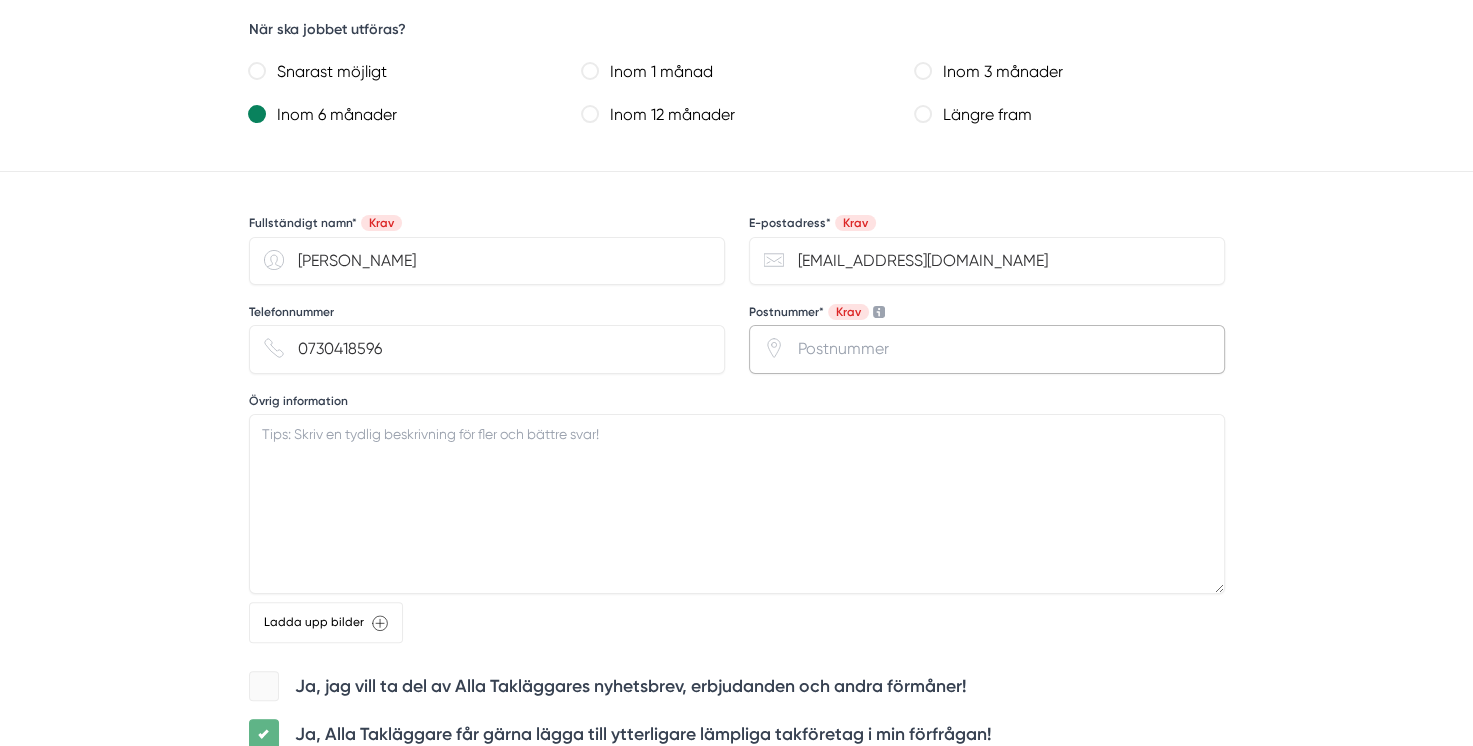 click on "Postnummer*   Krav" at bounding box center [987, 349] 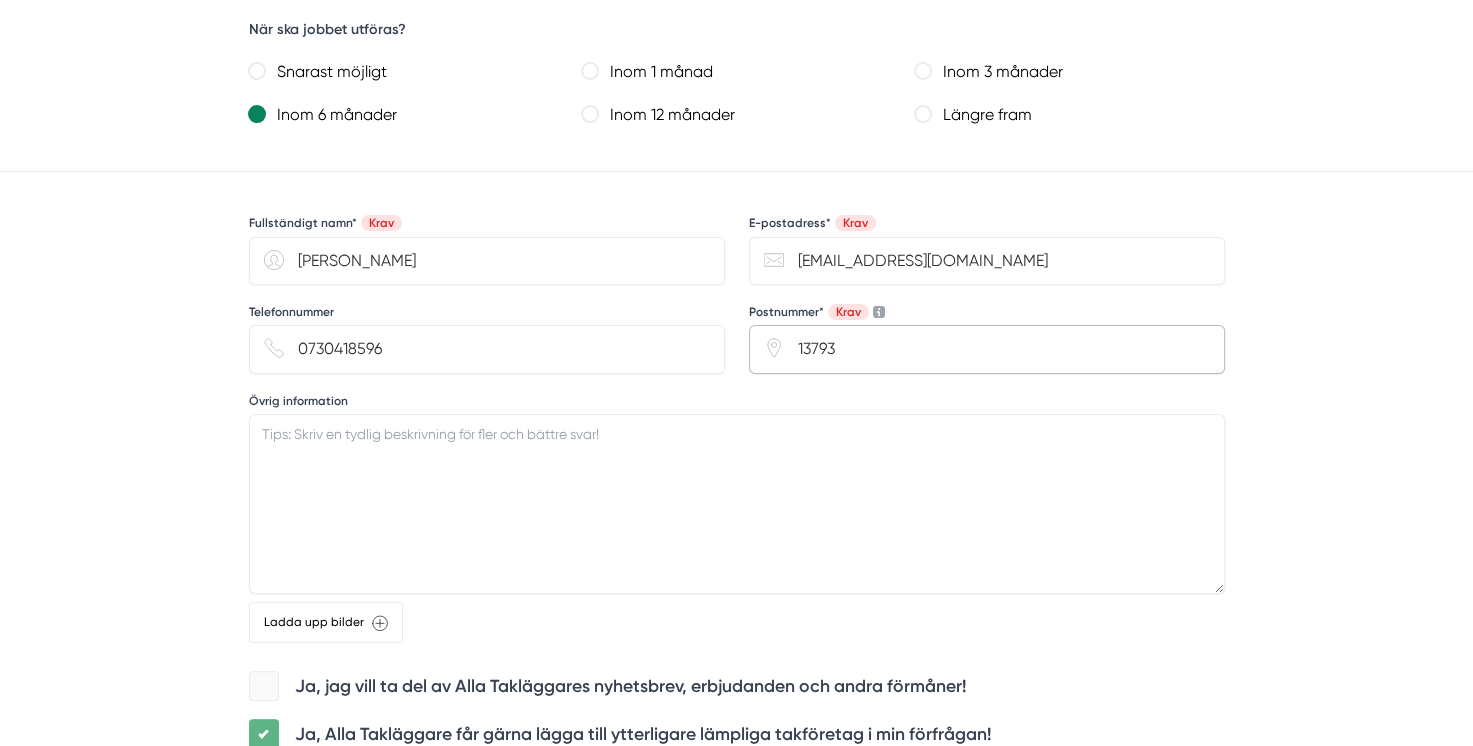 type on "13793" 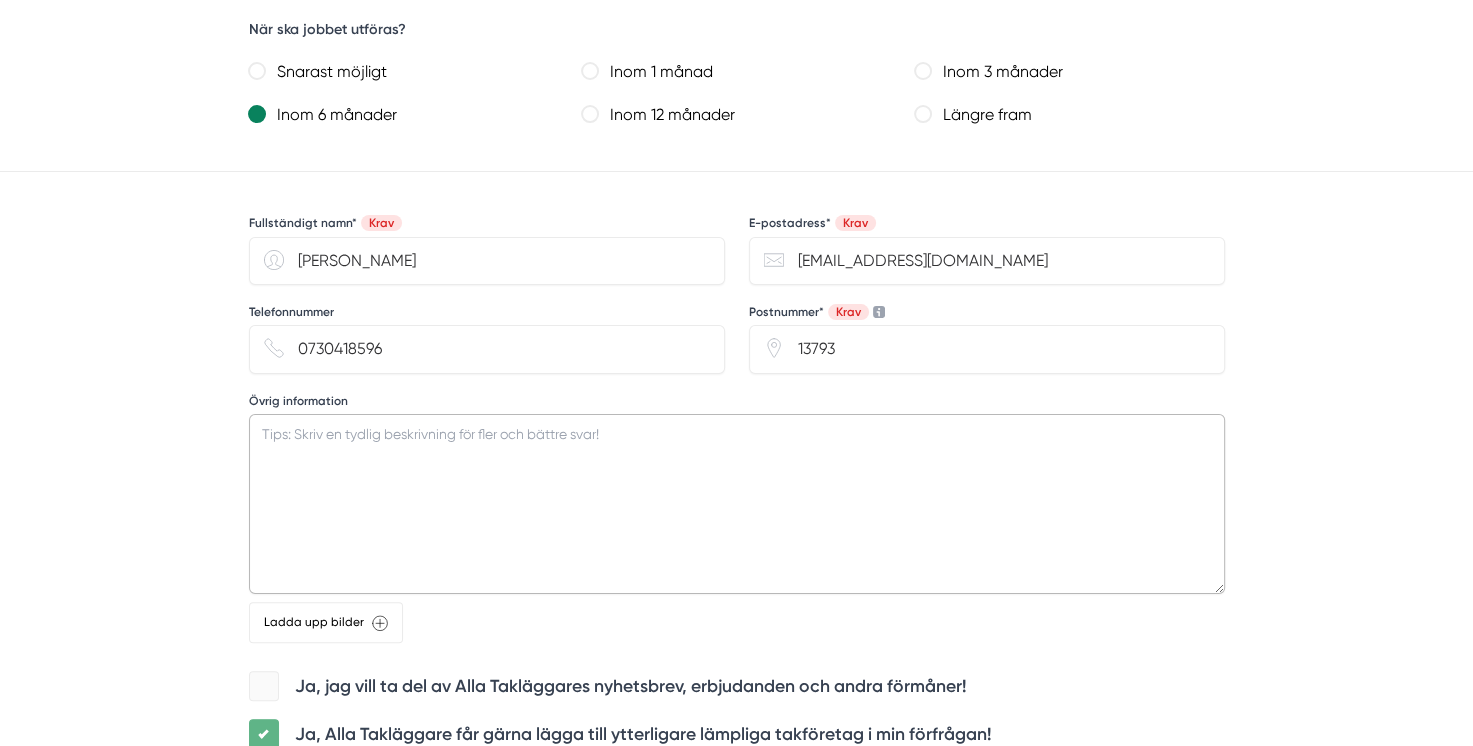 click on "Övrig information" at bounding box center [737, 504] 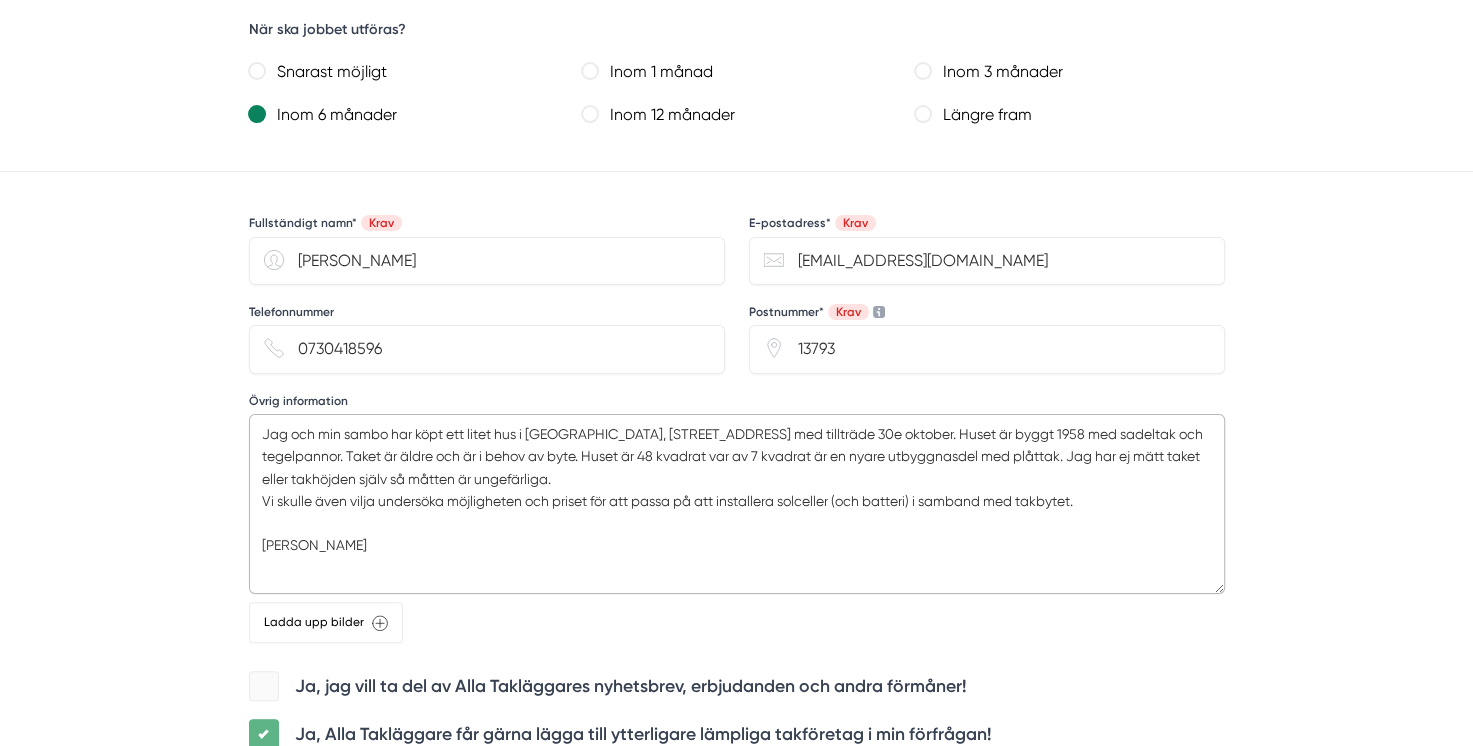 scroll, scrollTop: 2052, scrollLeft: 0, axis: vertical 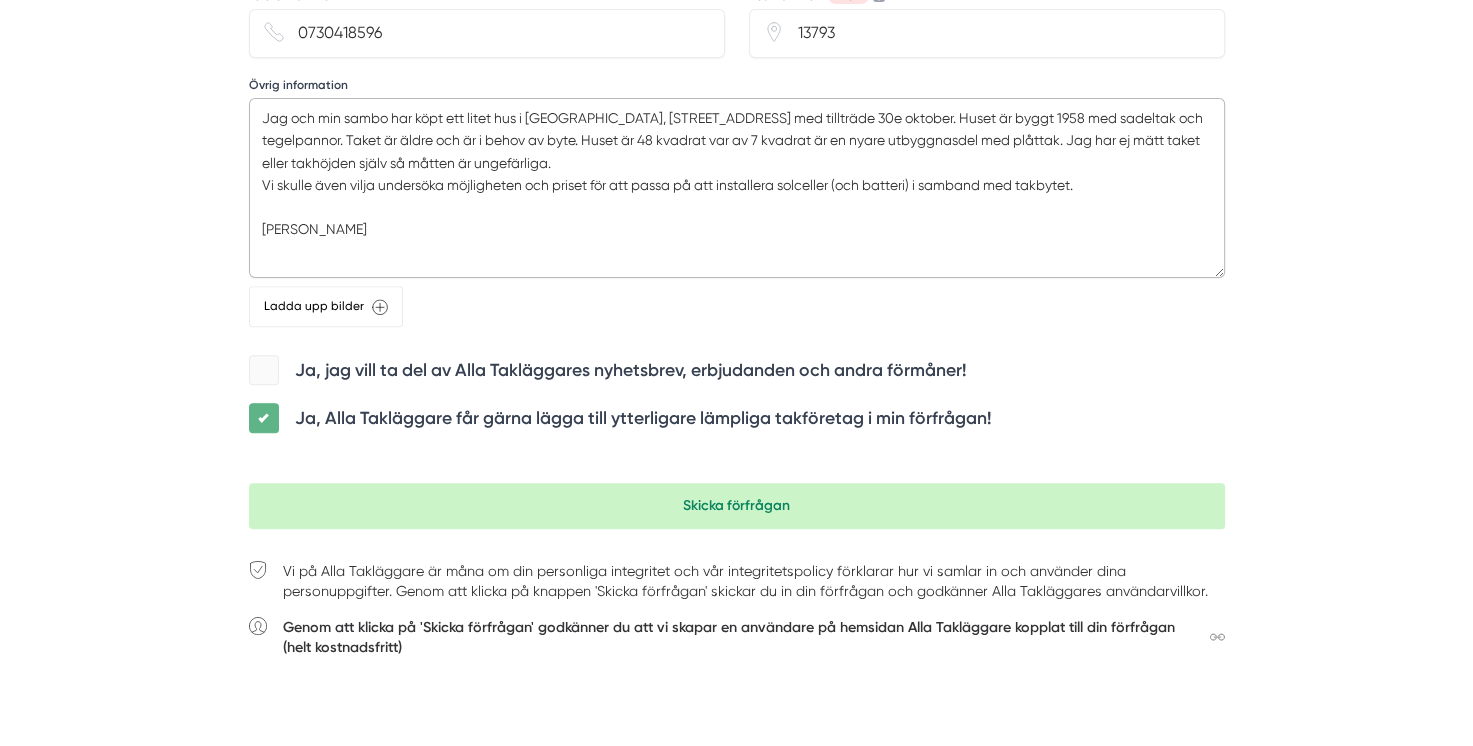 type on "Jag och min sambo har köpt ett litet hus i Haninge, Jennylundsvägen 25, Tungelsta med tillträde 30e oktober. Huset är byggt 1958 med sadeltak och tegelpannor. Taket är äldre och är i behov av byte. Huset är 48 kvadrat var av 7 kvadrat är en nyare utbyggnasdel med plåttak. Jag har ej mätt taket eller takhöjden själv så måtten är ungefärliga.
Vi skulle även vilja undersöka möjligheten och priset för att passa på att installera solceller (och batteri) i samband med takbytet.
Mvh Johanna" 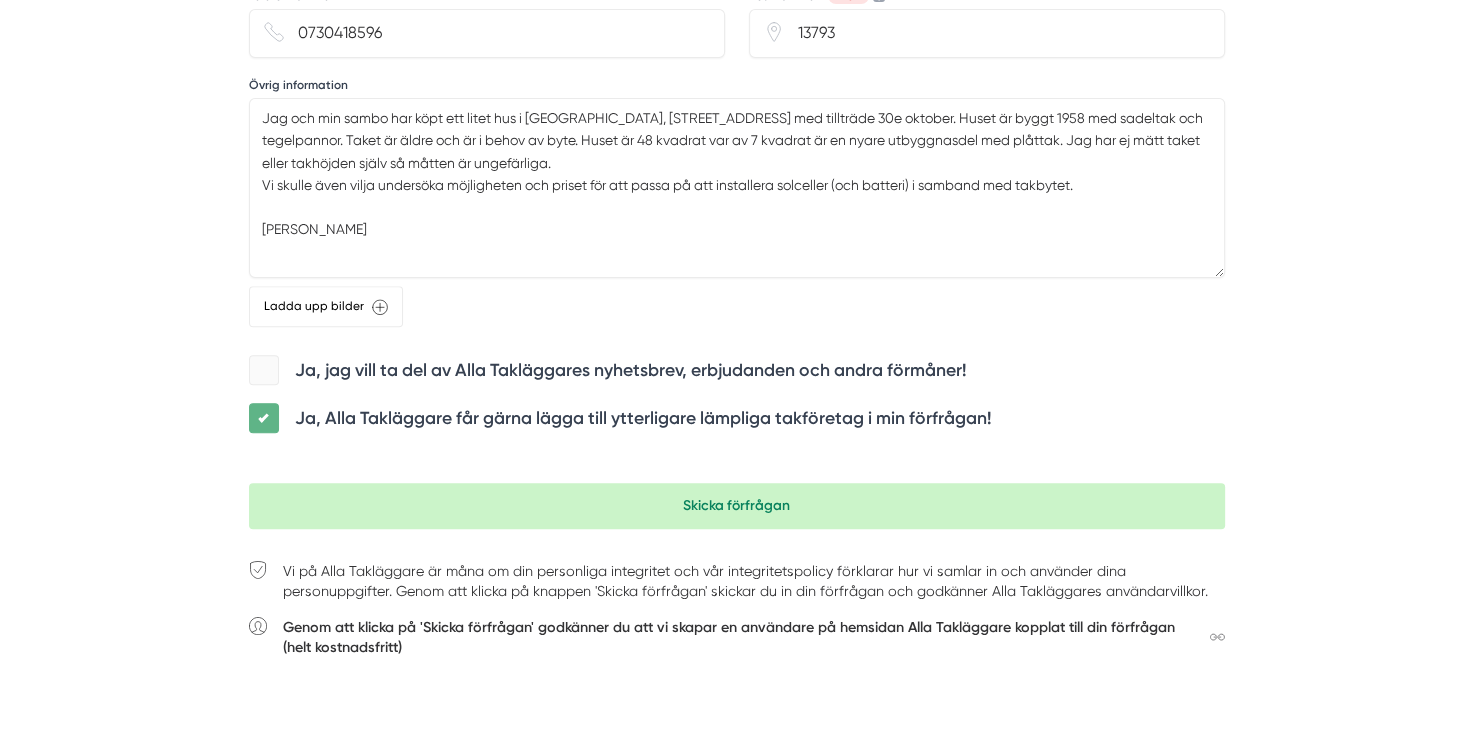 click at bounding box center (264, 418) 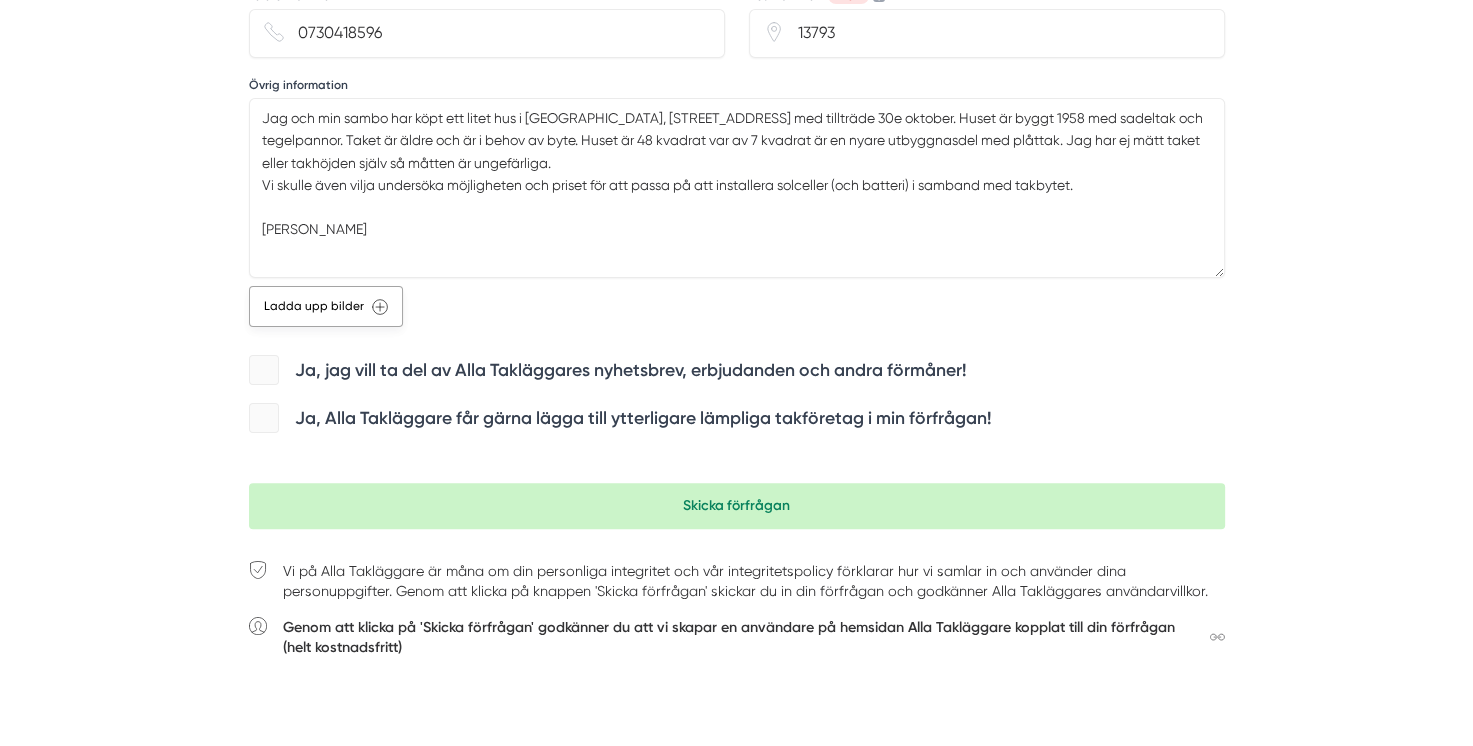 click on "Ladda upp bilder" at bounding box center (326, 306) 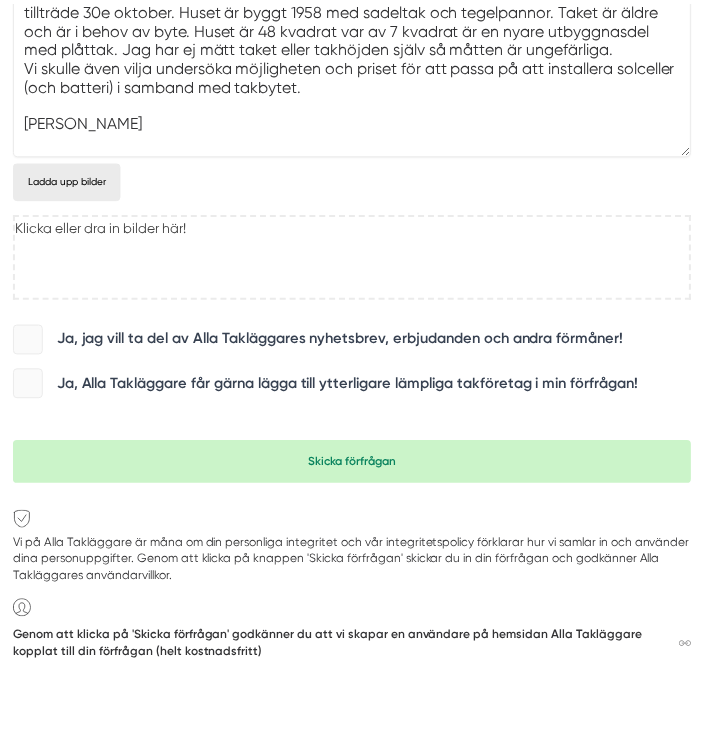 scroll, scrollTop: 1976, scrollLeft: 0, axis: vertical 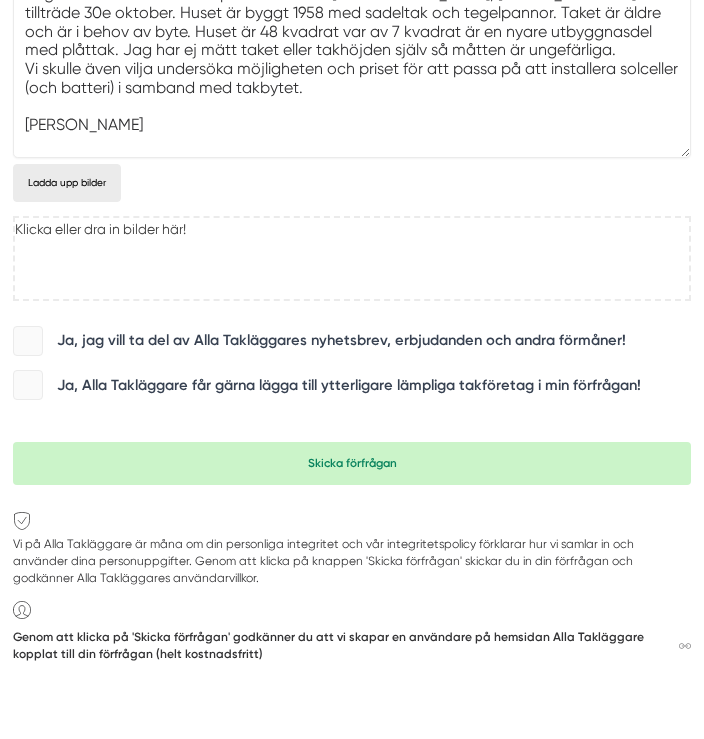 type on "C:\fakepath\1000024213.jpg" 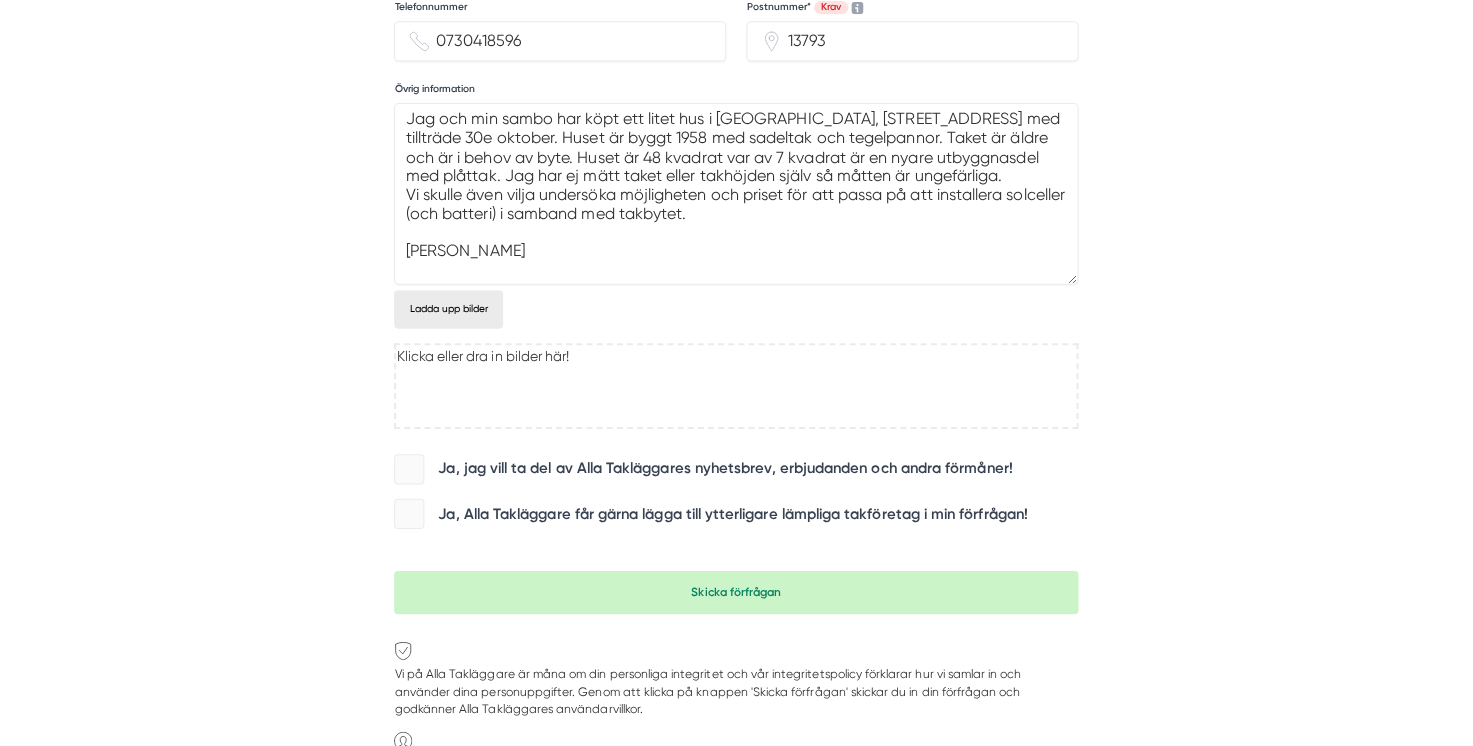 scroll, scrollTop: 1909, scrollLeft: 0, axis: vertical 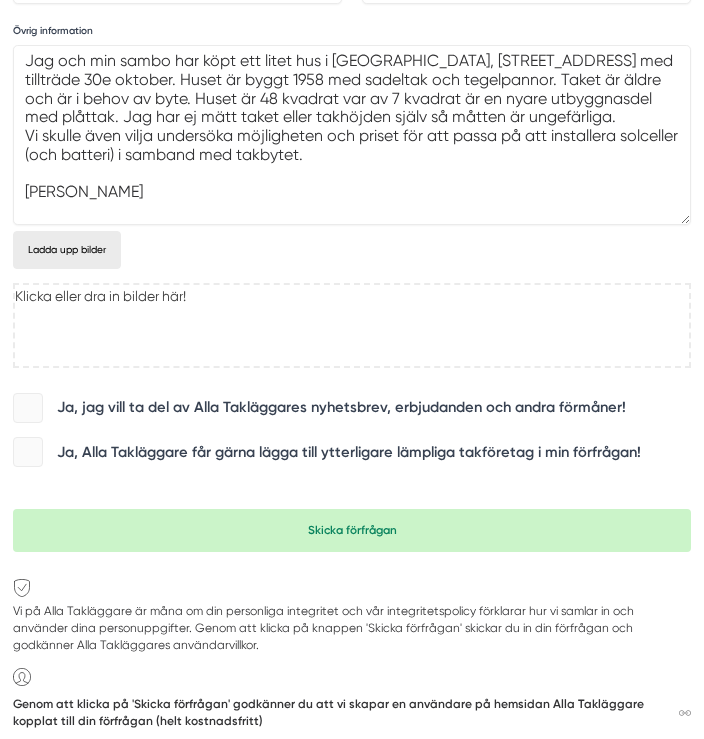 click on "Klicka eller dra in bilder här!" at bounding box center [351, 325] 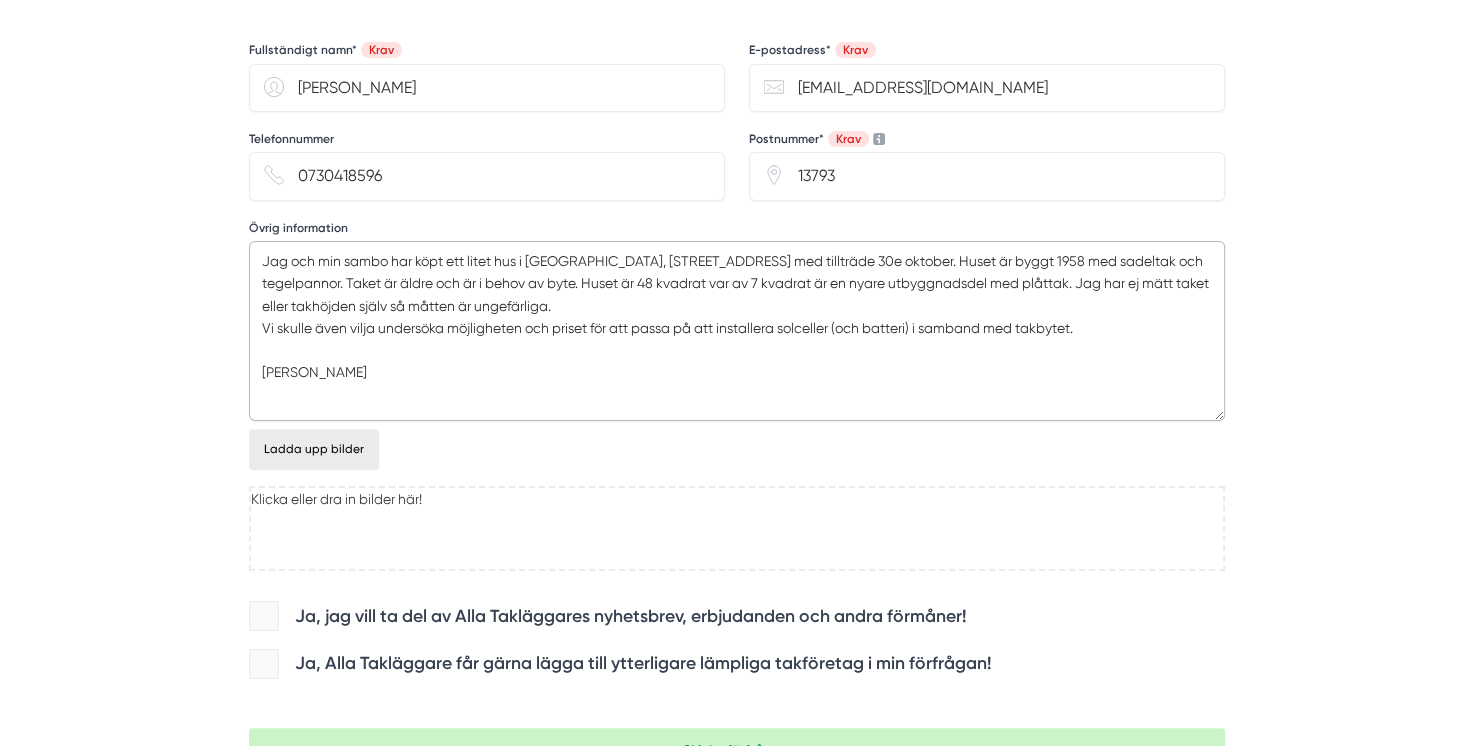 click on "Jag och min sambo har köpt ett litet hus i Haninge, Jennylundsvägen 25, Tungelsta med tillträde 30e oktober. Huset är byggt 1958 med sadeltak och tegelpannor. Taket är äldre och är i behov av byte. Huset är 48 kvadrat var av 7 kvadrat är en nyare utbyggnadsdel med plåttak. Jag har ej mätt taket eller takhöjden själv så måtten är ungefärliga.
Vi skulle även vilja undersöka möjligheten och priset för att passa på att installera solceller (och batteri) i samband med takbytet.
Mvh Johanna" at bounding box center (737, 331) 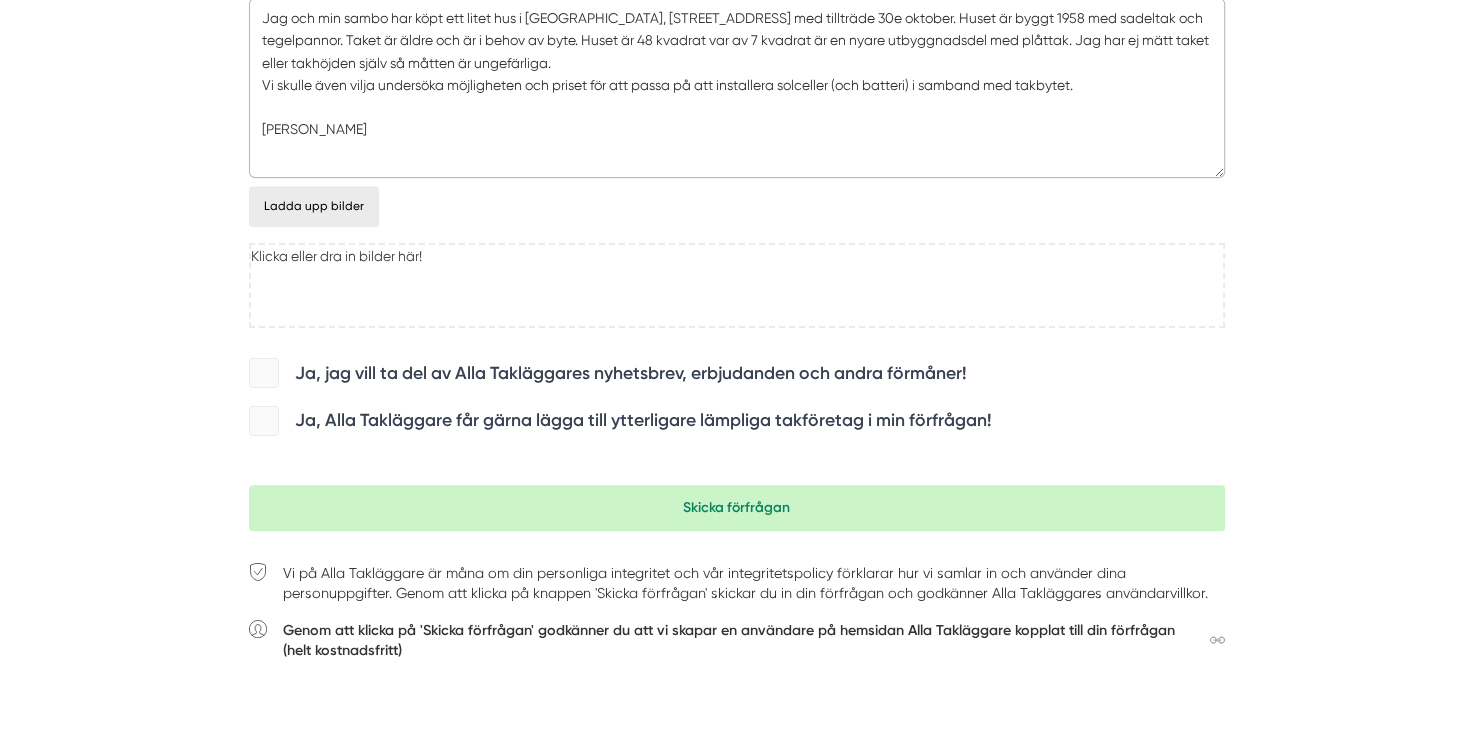 scroll, scrollTop: 2152, scrollLeft: 0, axis: vertical 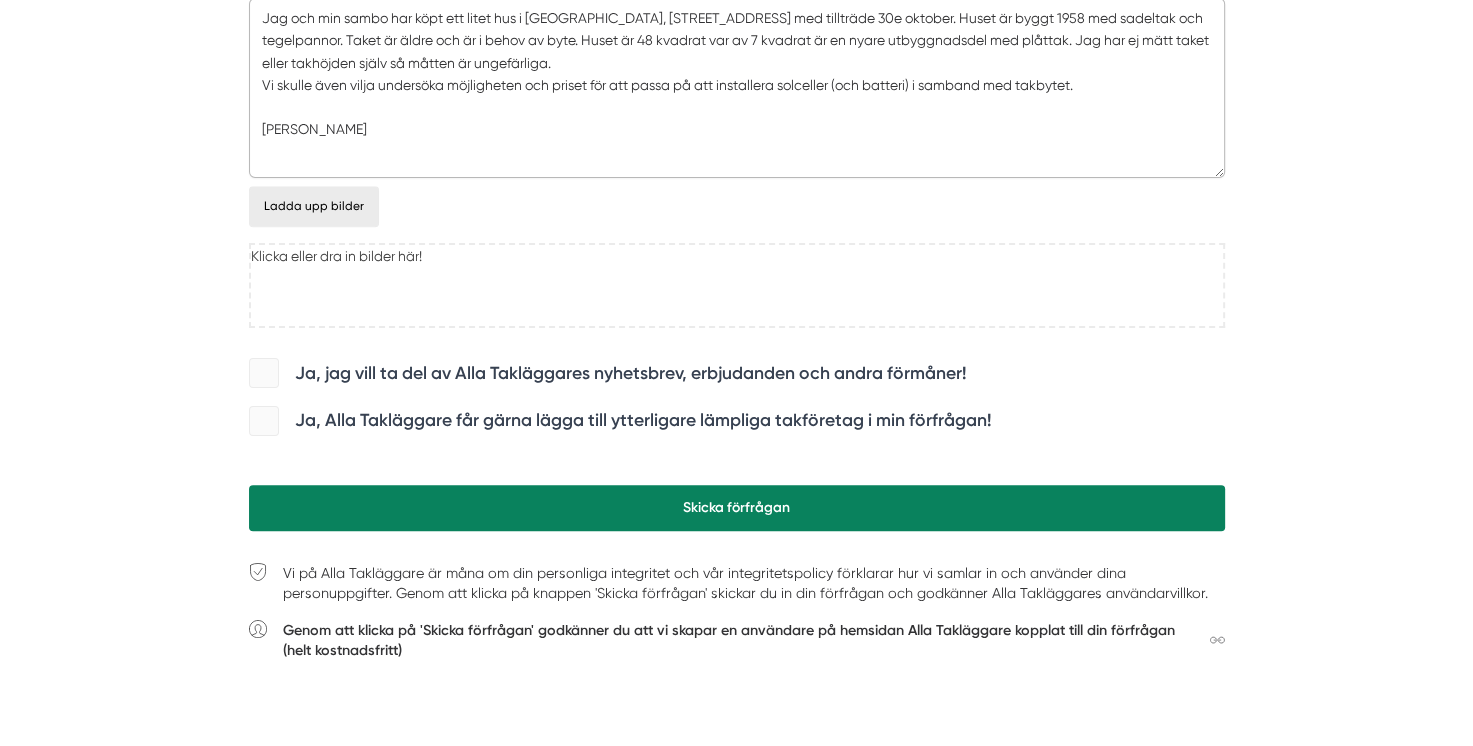 type on "Jag och min sambo har köpt ett litet hus i Haninge, Jennylundsvägen 25, Tungelsta med tillträde 30e oktober. Huset är byggt 1958 med sadeltak och tegelpannor. Taket är äldre och är i behov av byte. Huset är 48 kvadrat var av 7 kvadrat är en nyare utbyggnadsdel med plåttak. Jag har ej mätt taket eller takhöjden själv så måtten är ungefärliga.
Vi skulle även vilja undersöka möjligheten och priset för att passa på att installera solceller (och batteri) i samband med takbytet.
Mvh Johanna" 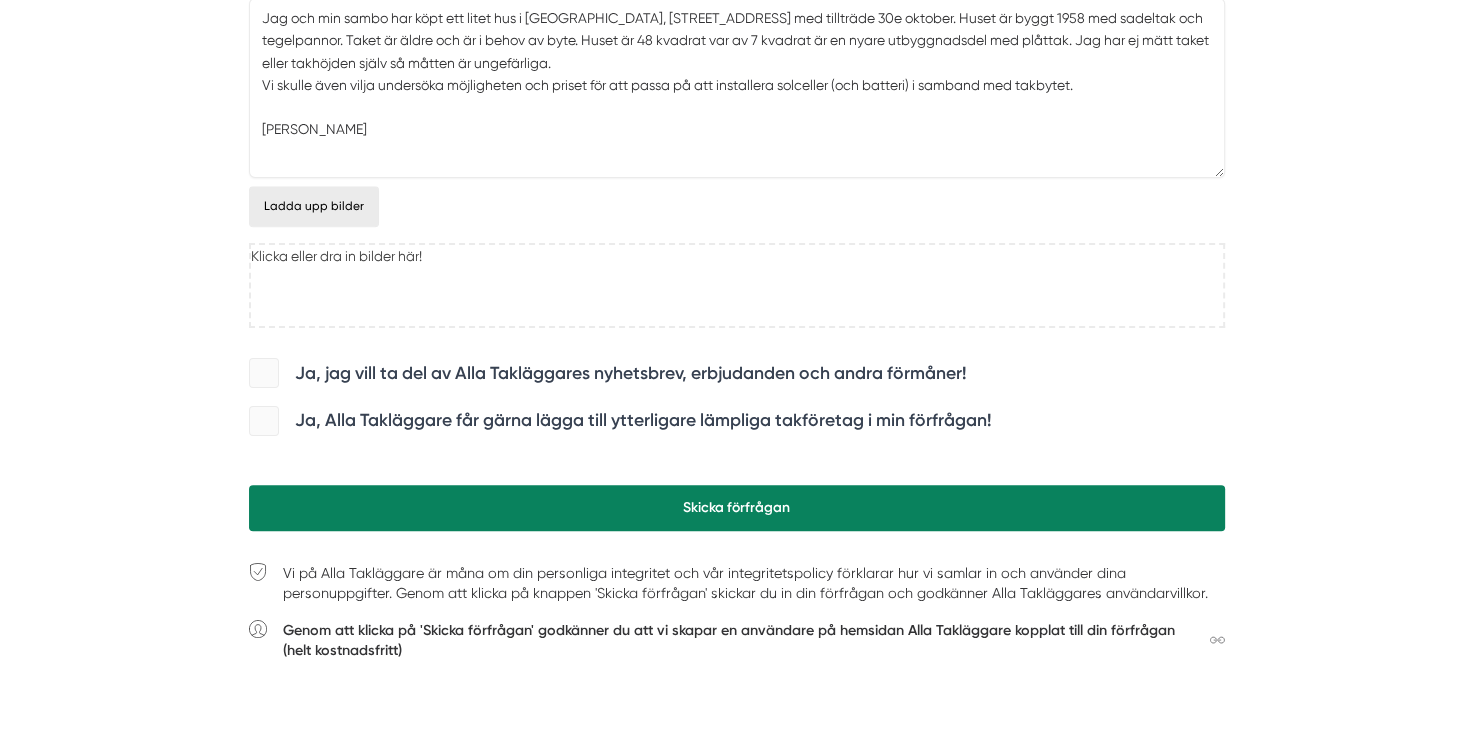 click on "Skicka förfrågan" at bounding box center (737, 508) 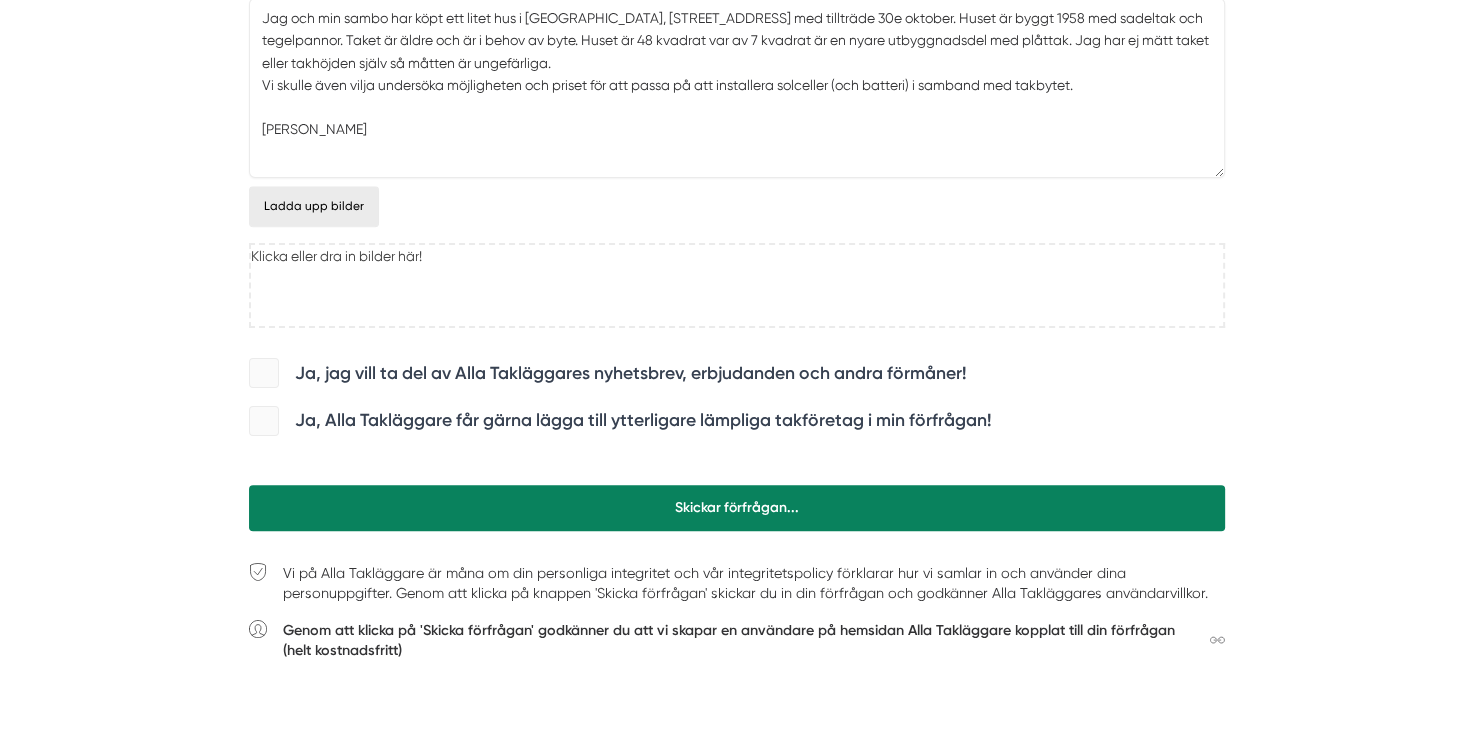 scroll, scrollTop: 419, scrollLeft: 0, axis: vertical 